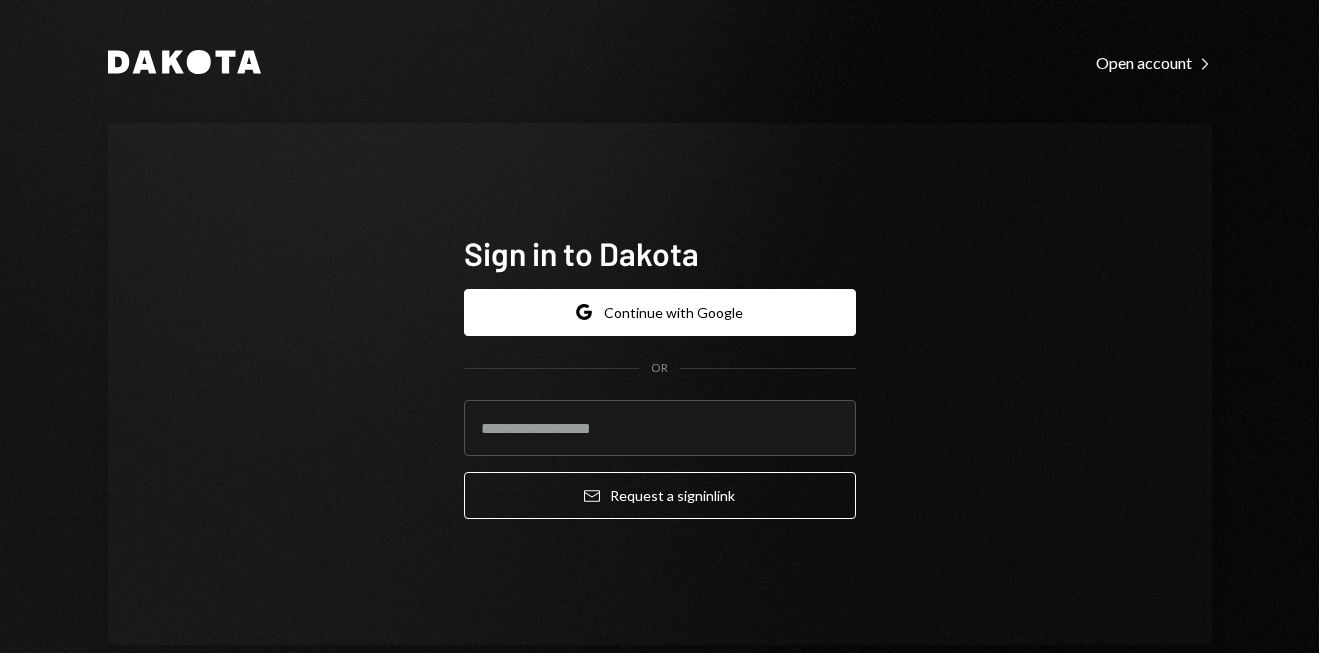 scroll, scrollTop: 0, scrollLeft: 0, axis: both 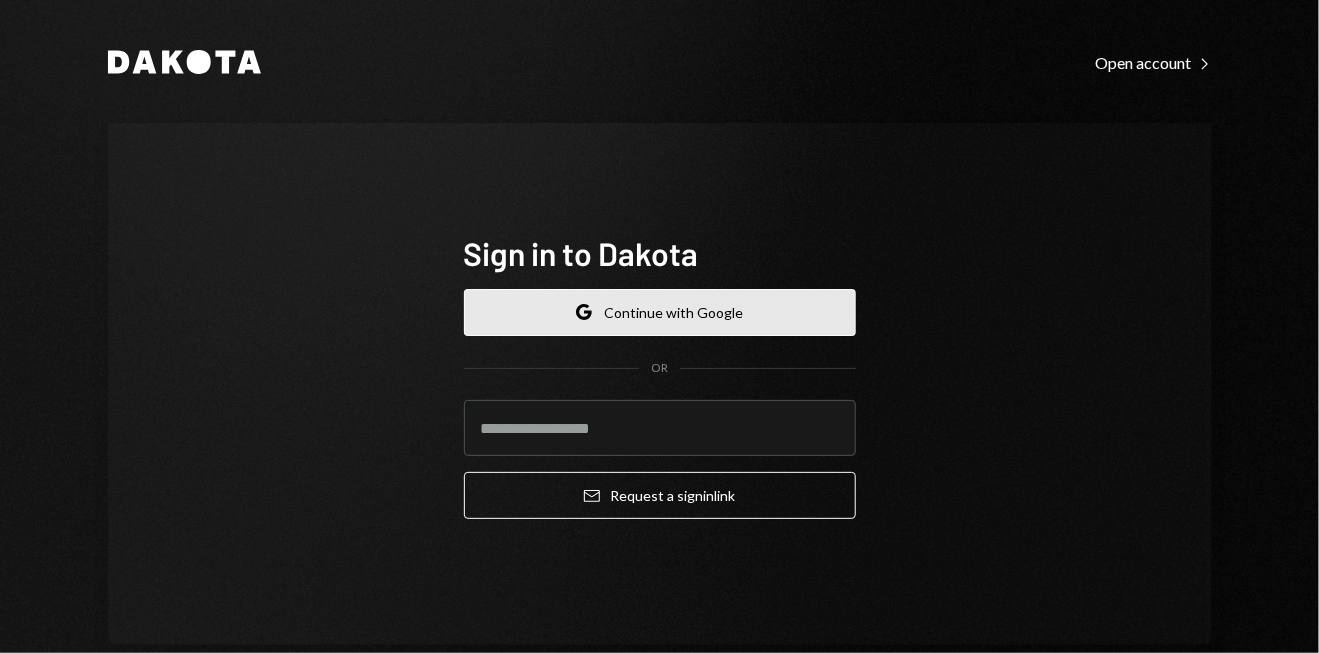 click on "Google  Continue with Google" at bounding box center [660, 312] 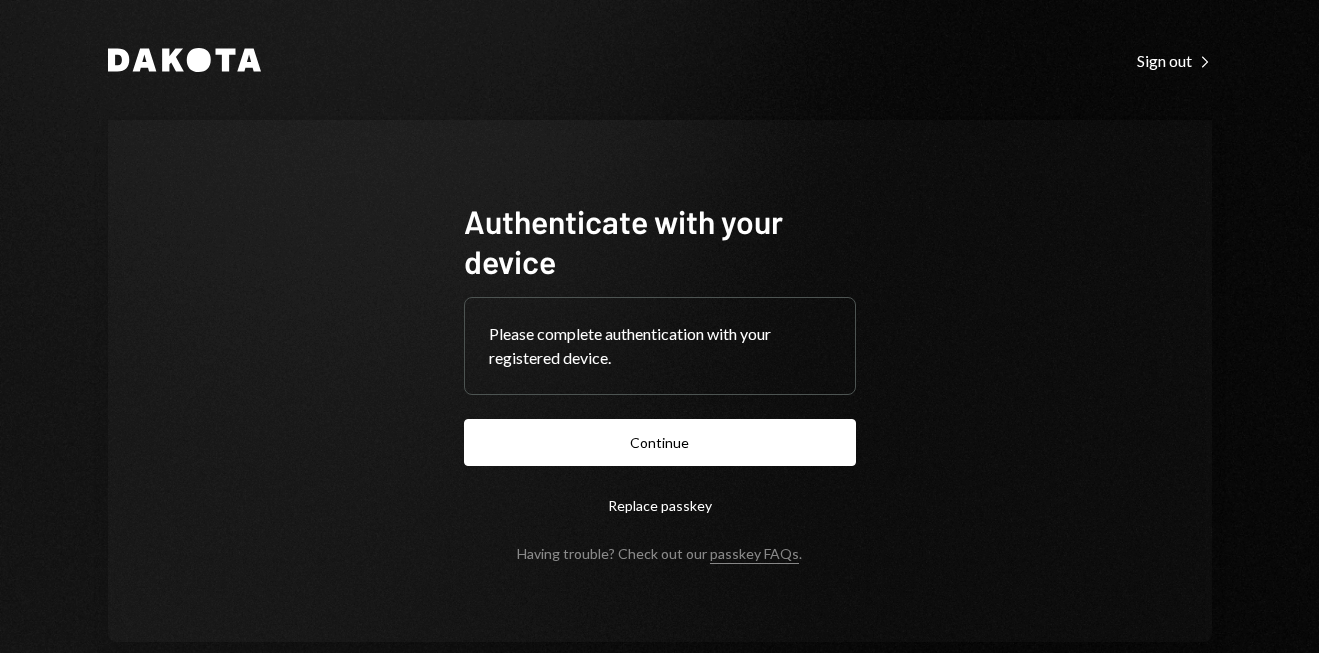 scroll, scrollTop: 0, scrollLeft: 0, axis: both 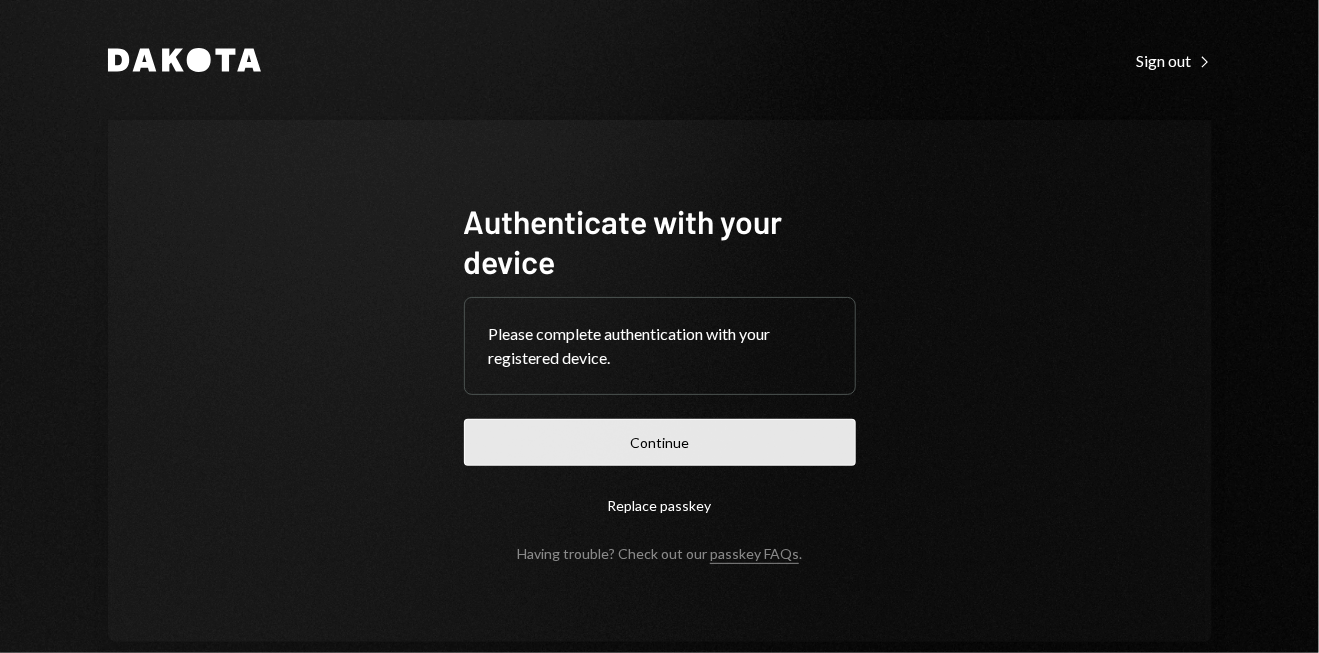 click on "Continue" at bounding box center (660, 442) 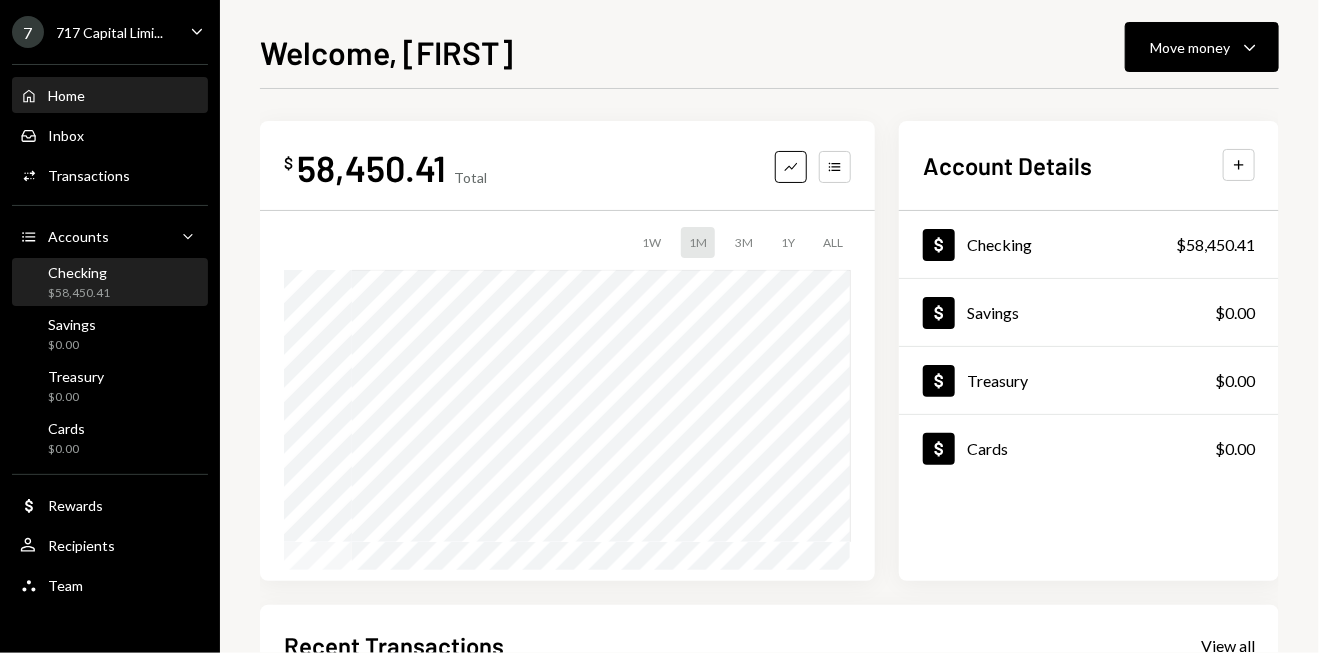 click on "Checking $58,450.41" at bounding box center [110, 283] 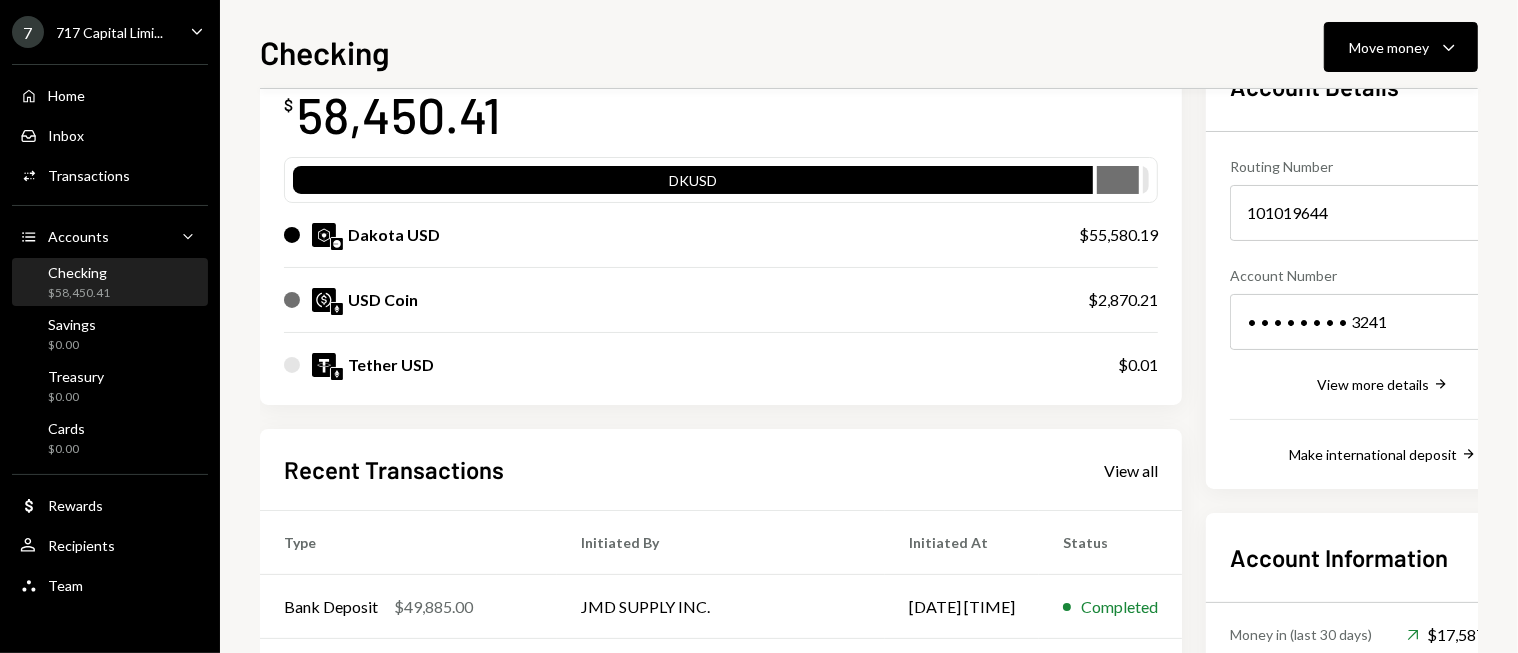 scroll, scrollTop: 200, scrollLeft: 0, axis: vertical 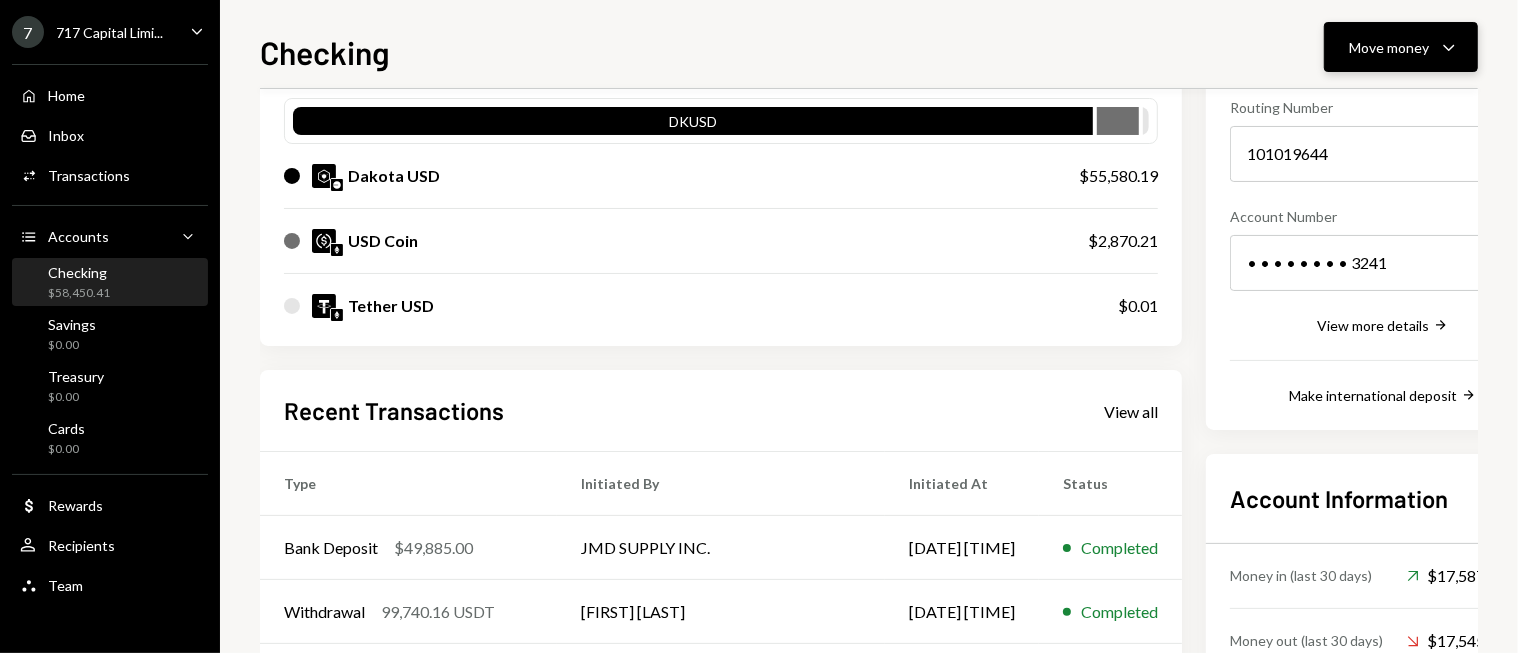 click on "Move money" at bounding box center [1389, 47] 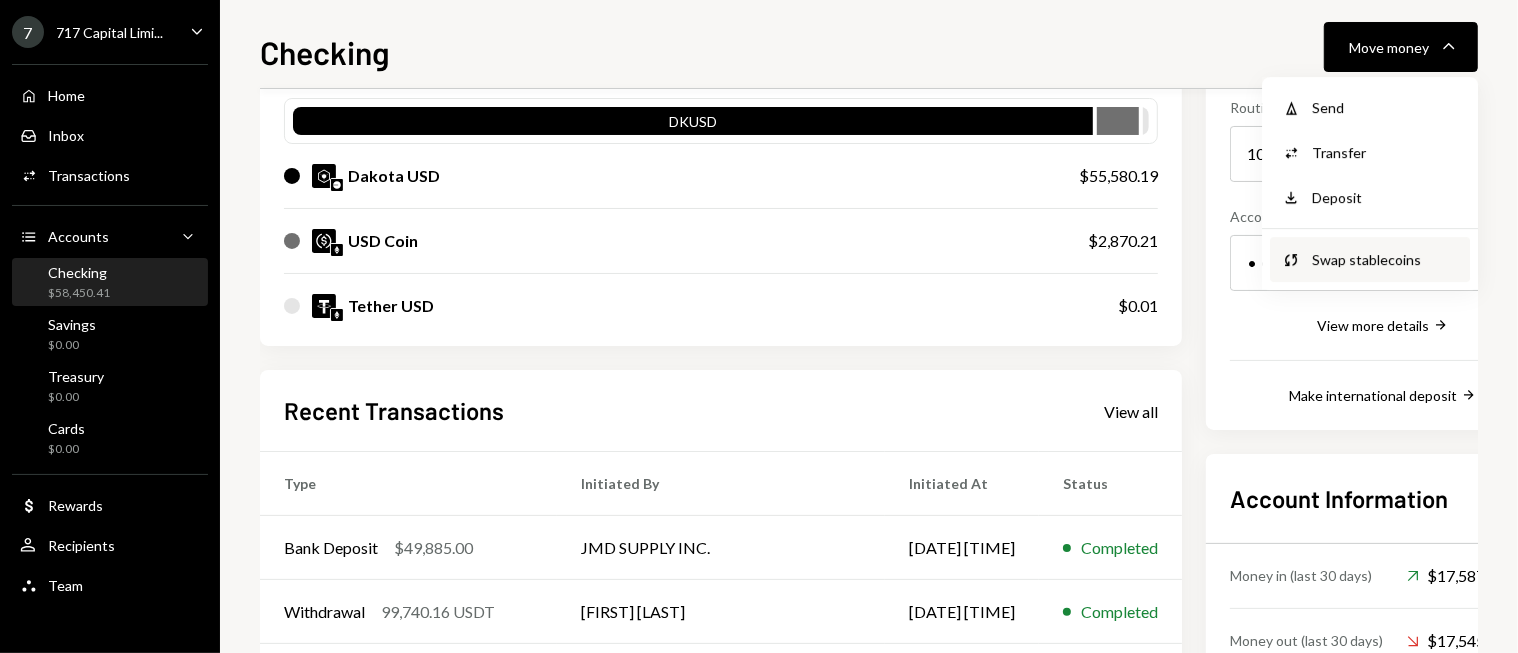 click on "Swap stablecoins" at bounding box center (1385, 259) 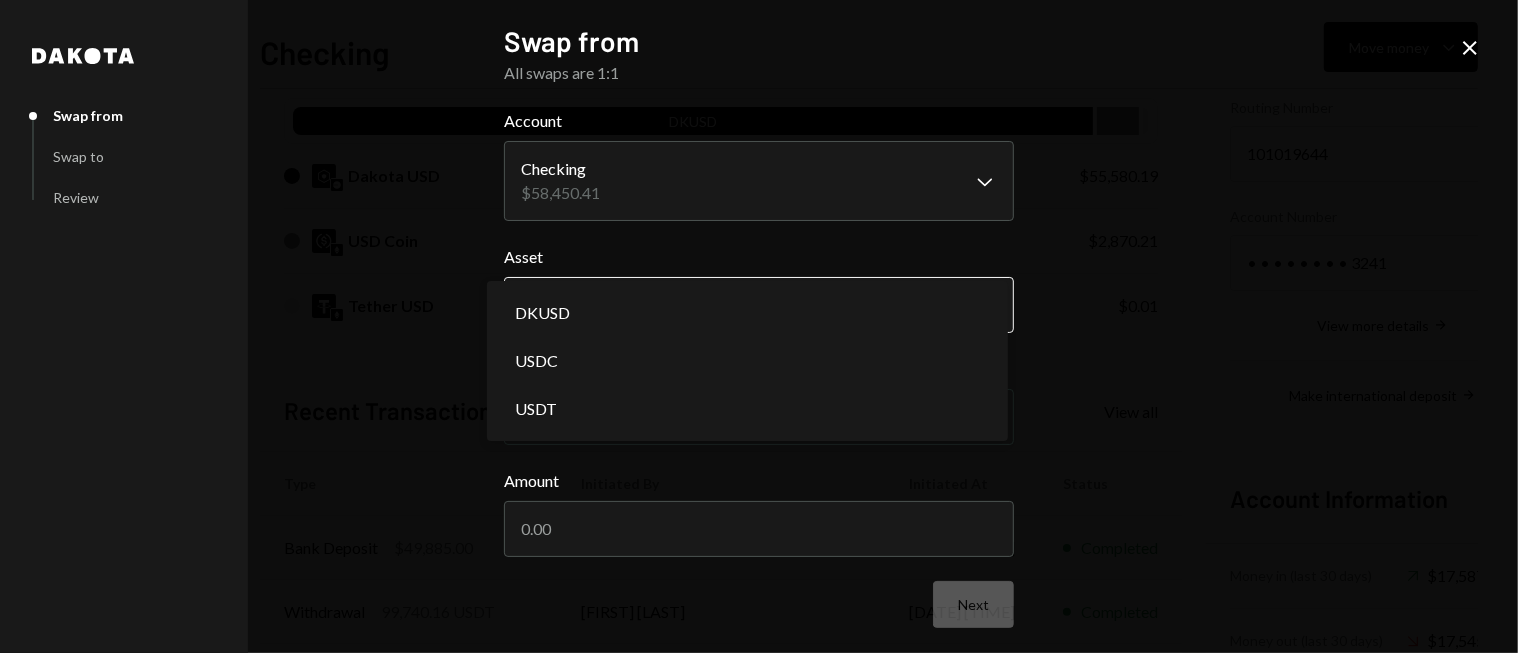 click on "7 717 Capital Limi... Caret Down Home Home Inbox Inbox Activities Transactions Accounts Accounts Caret Down Checking $58,450.41 Savings $0.00 Treasury $0.00 Cards $0.00 Dollar Rewards User Recipients Team Team Checking Move money Caret Down Overview Security Settings My balance $ 58,450.41 DKUSD Dakota USD $55,580.19 USD Coin $2,870.21 Tether USD $0.01 Recent Transactions View all Type Initiated By Initiated At Status Bank Deposit $49,885.00 JMD SUPPLY INC. 07/11/25 11:48 AM Completed Withdrawal 99,740.16  USDT Ryan Noonan 07/10/25 4:49 PM Completed Deposit 99,740.16  USDT 0xA9D1...1d3E43 Copy 07/10/25 4:41 PM Completed Stablecoin Conversion $99,880.00 Ryan Noonan 07/10/25 4:19 PM Completed Bank Deposit $49,915.00 ONE MANAGEMENT SOLUTION INC. 07/10/25 2:43 PM Completed Account Details Routing Number 101019644 Copy Account Number • • • • • • • •  3241 Show Copy View more details Right Arrow Make international deposit Right Arrow Account Information Money in (last 30 days) Up Right Arrow Dakota" at bounding box center [759, 326] 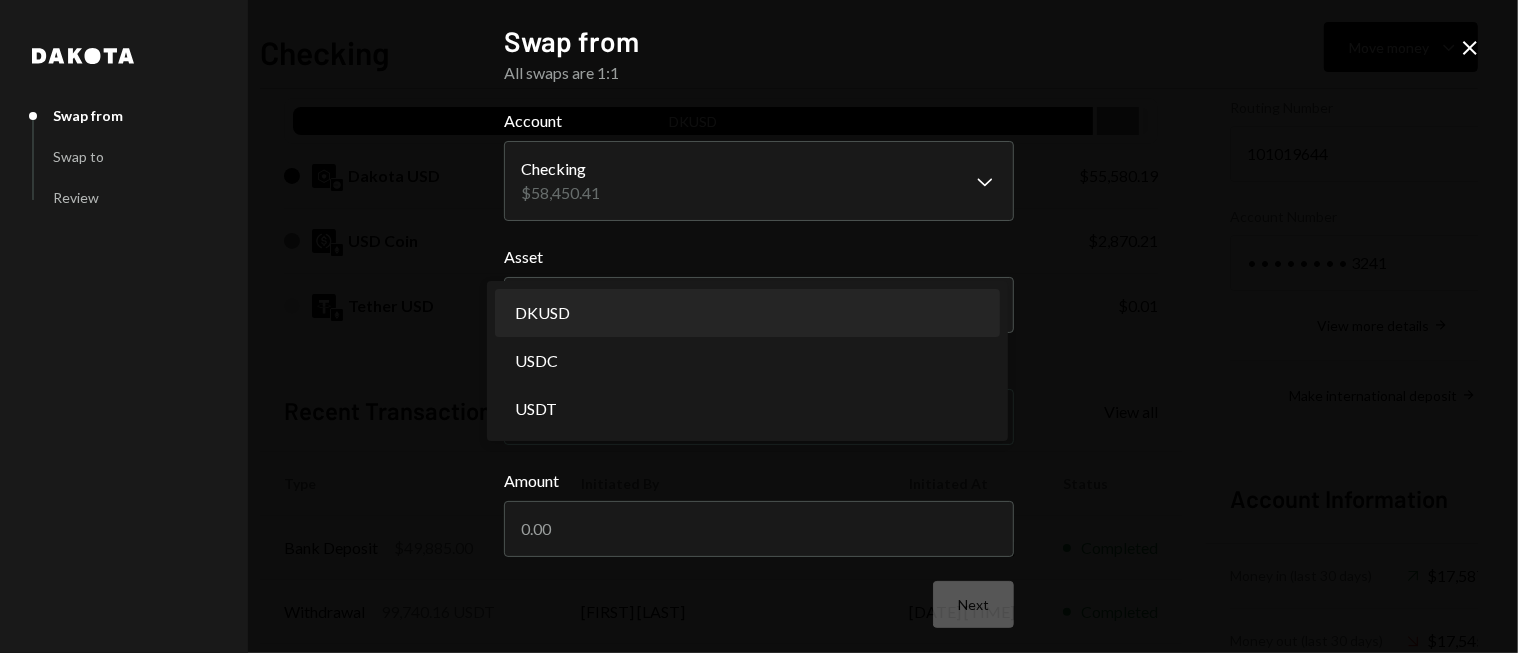 select on "*****" 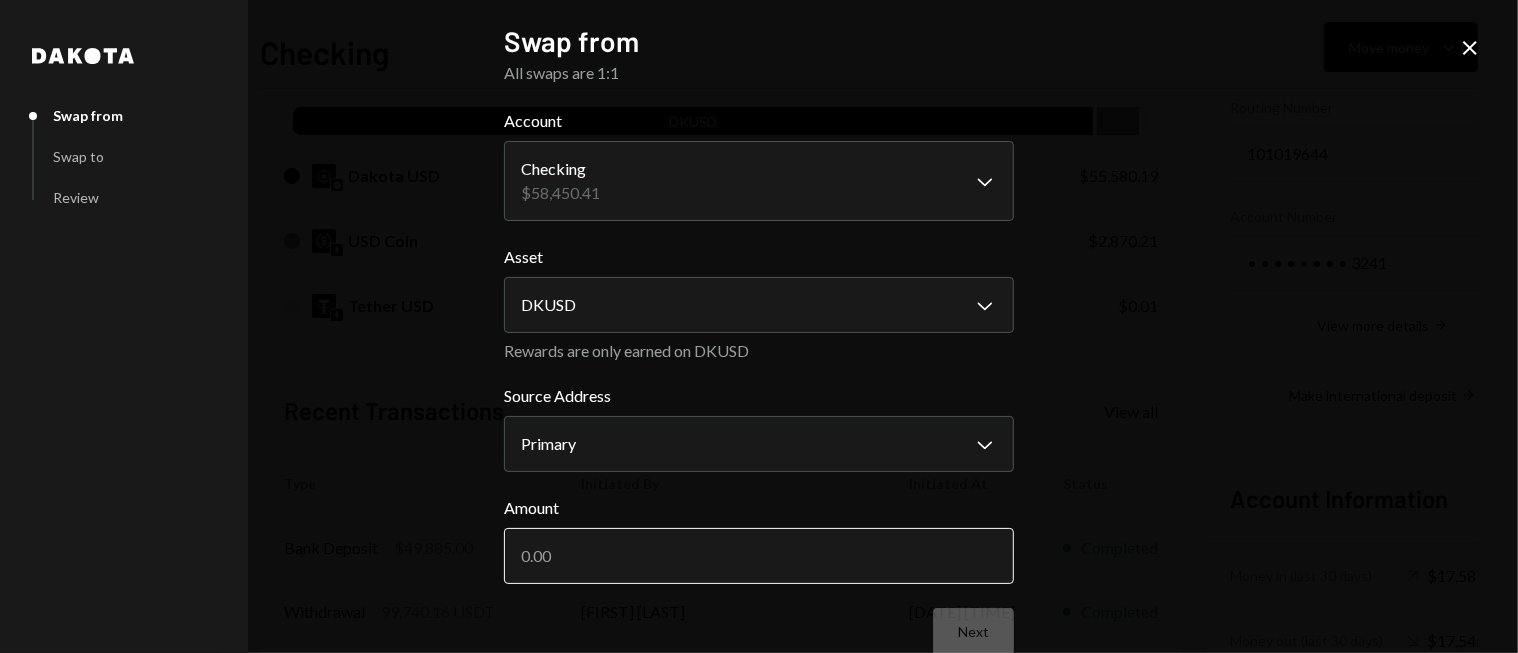 click on "Amount" at bounding box center (759, 556) 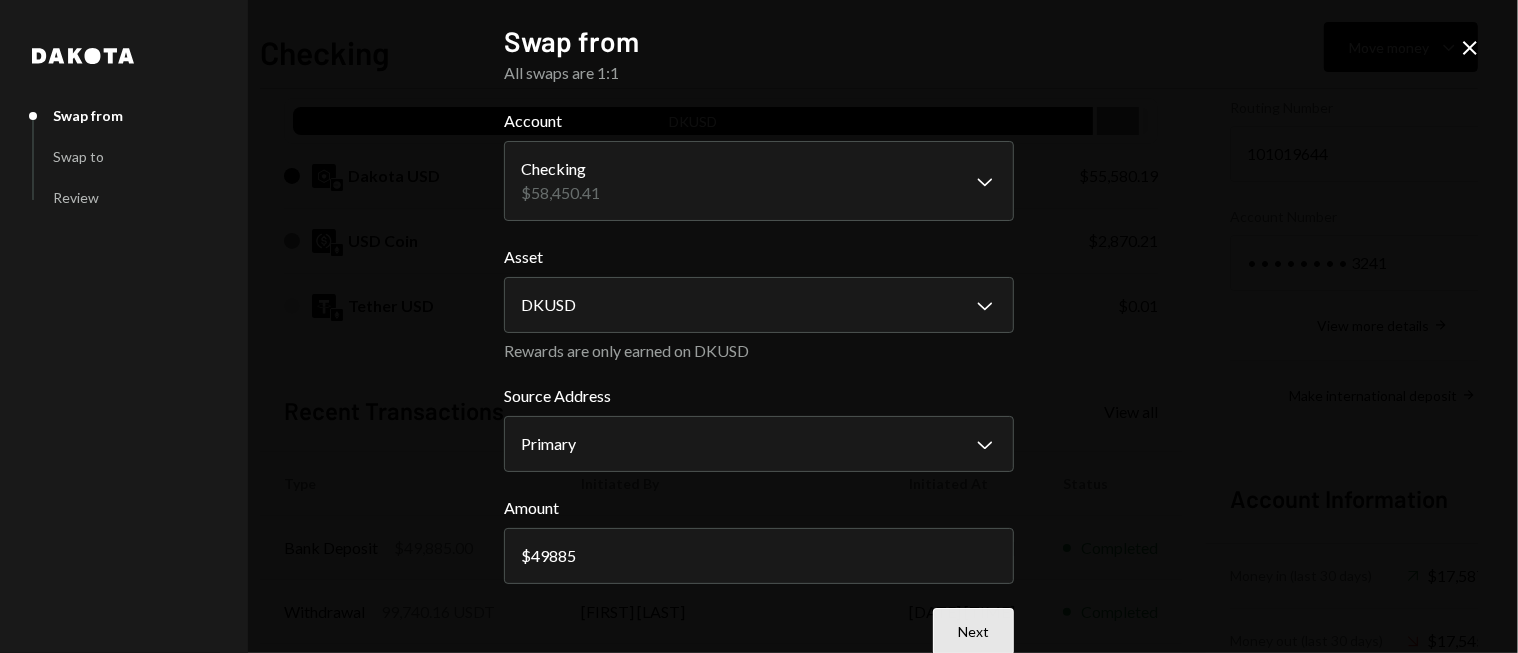type on "49885" 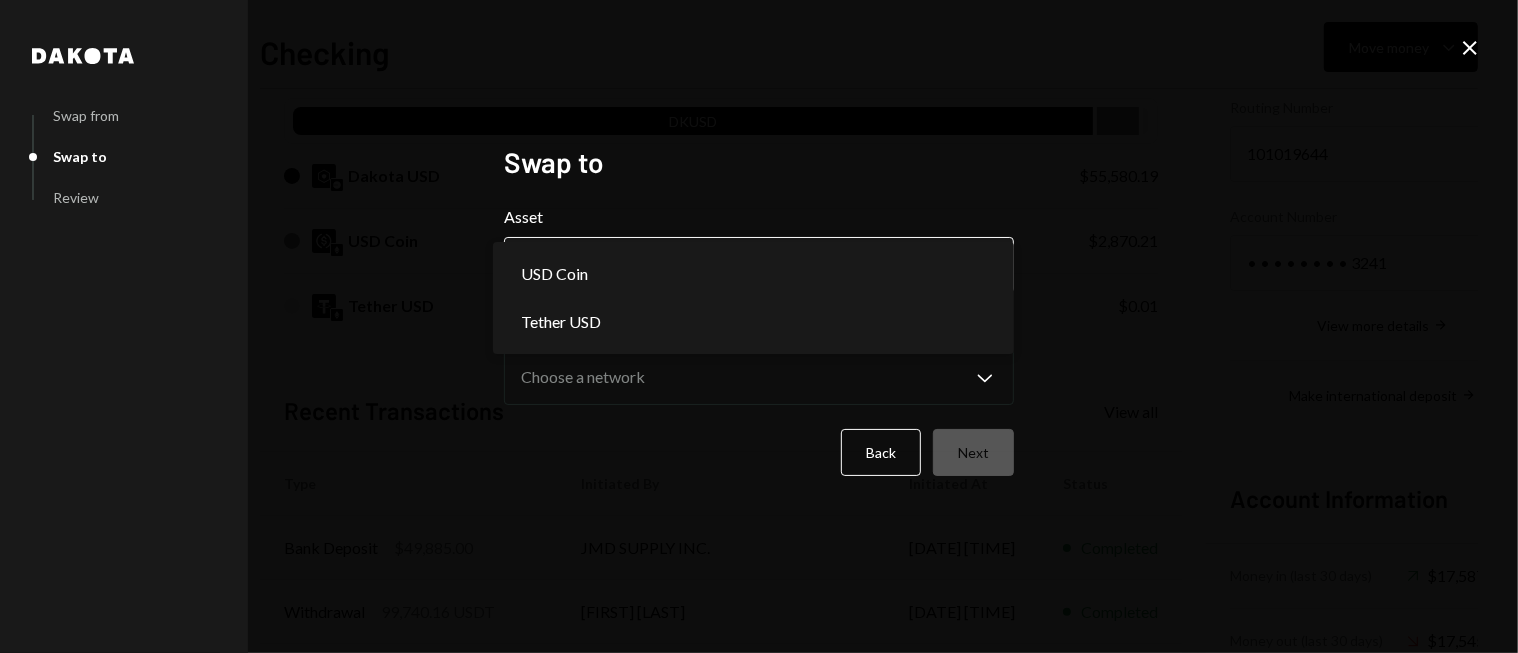 click on "7 717 Capital Limi... Caret Down Home Home Inbox Inbox Activities Transactions Accounts Accounts Caret Down Checking $58,450.41 Savings $0.00 Treasury $0.00 Cards $0.00 Dollar Rewards User Recipients Team Team Checking Move money Caret Down Overview Security Settings My balance $ 58,450.41 DKUSD Dakota USD $55,580.19 USD Coin $2,870.21 Tether USD $0.01 Recent Transactions View all Type Initiated By Initiated At Status Bank Deposit $49,885.00 JMD SUPPLY INC. 07/11/25 11:48 AM Completed Withdrawal 99,740.16  USDT Ryan Noonan 07/10/25 4:49 PM Completed Deposit 99,740.16  USDT 0xA9D1...1d3E43 Copy 07/10/25 4:41 PM Completed Stablecoin Conversion $99,880.00 Ryan Noonan 07/10/25 4:19 PM Completed Bank Deposit $49,915.00 ONE MANAGEMENT SOLUTION INC. 07/10/25 2:43 PM Completed Account Details Routing Number 101019644 Copy Account Number • • • • • • • •  3241 Show Copy View more details Right Arrow Make international deposit Right Arrow Account Information Money in (last 30 days) Up Right Arrow Dakota" at bounding box center (759, 326) 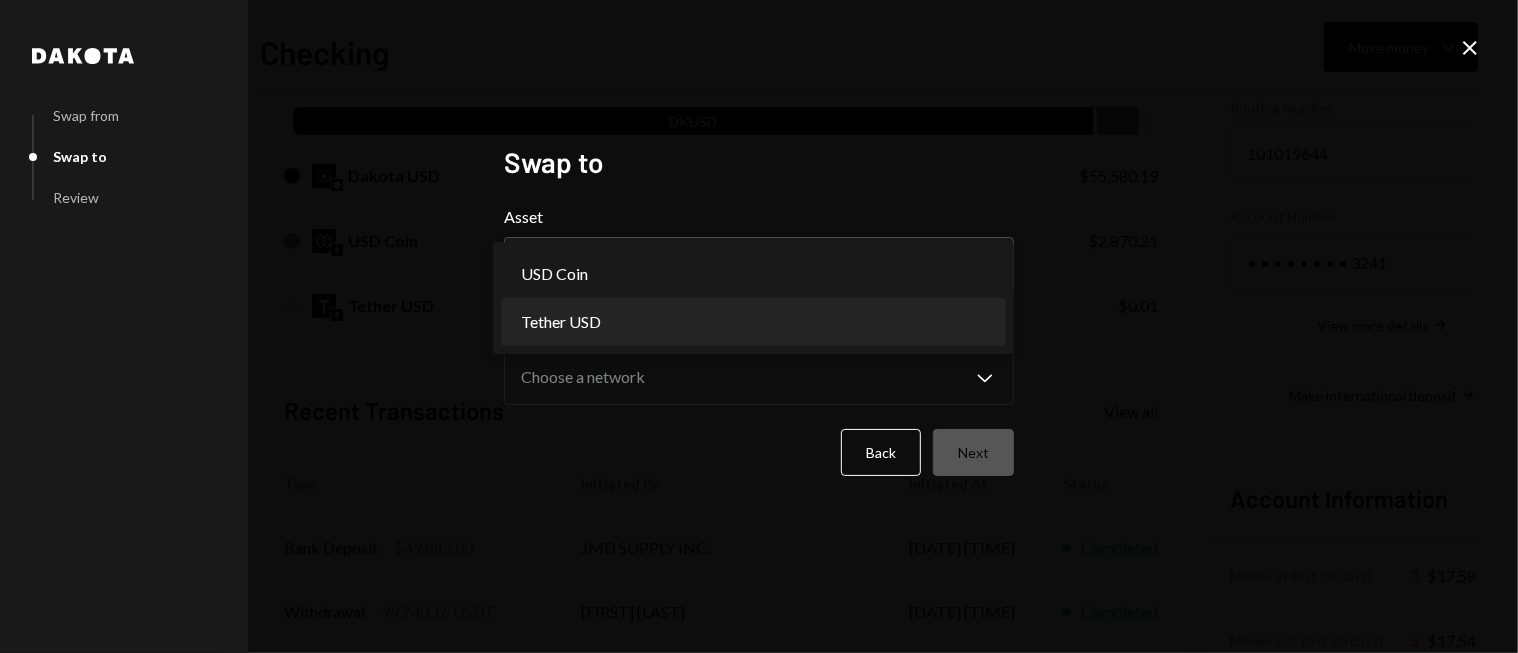 select on "****" 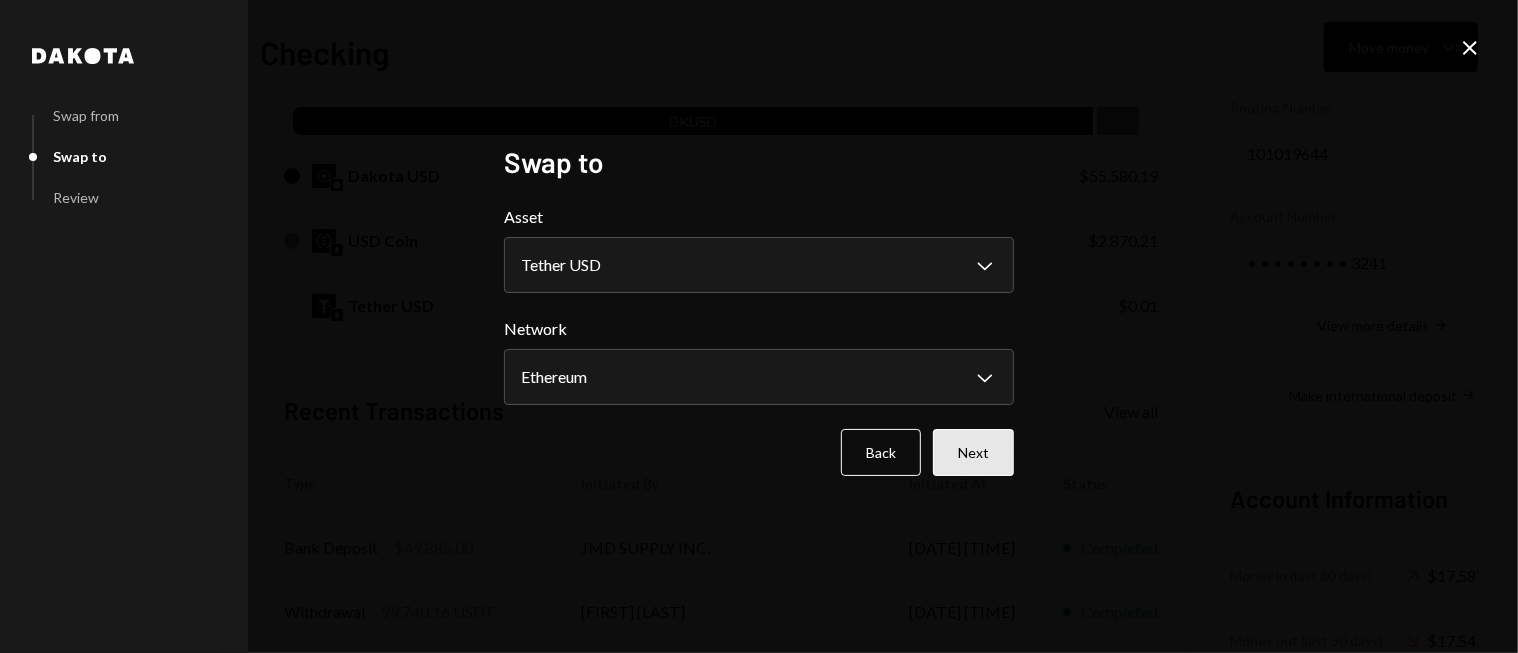 click on "Next" at bounding box center (973, 452) 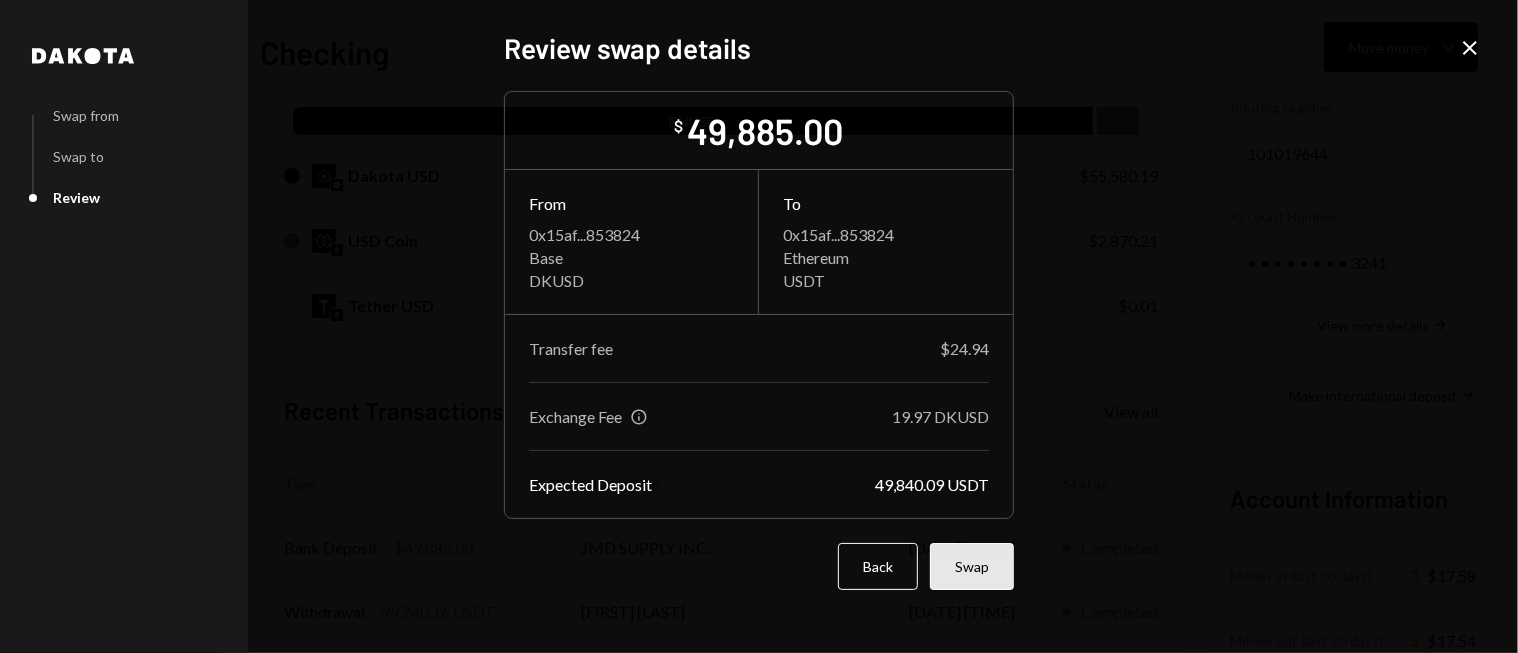 click on "Swap" at bounding box center [972, 566] 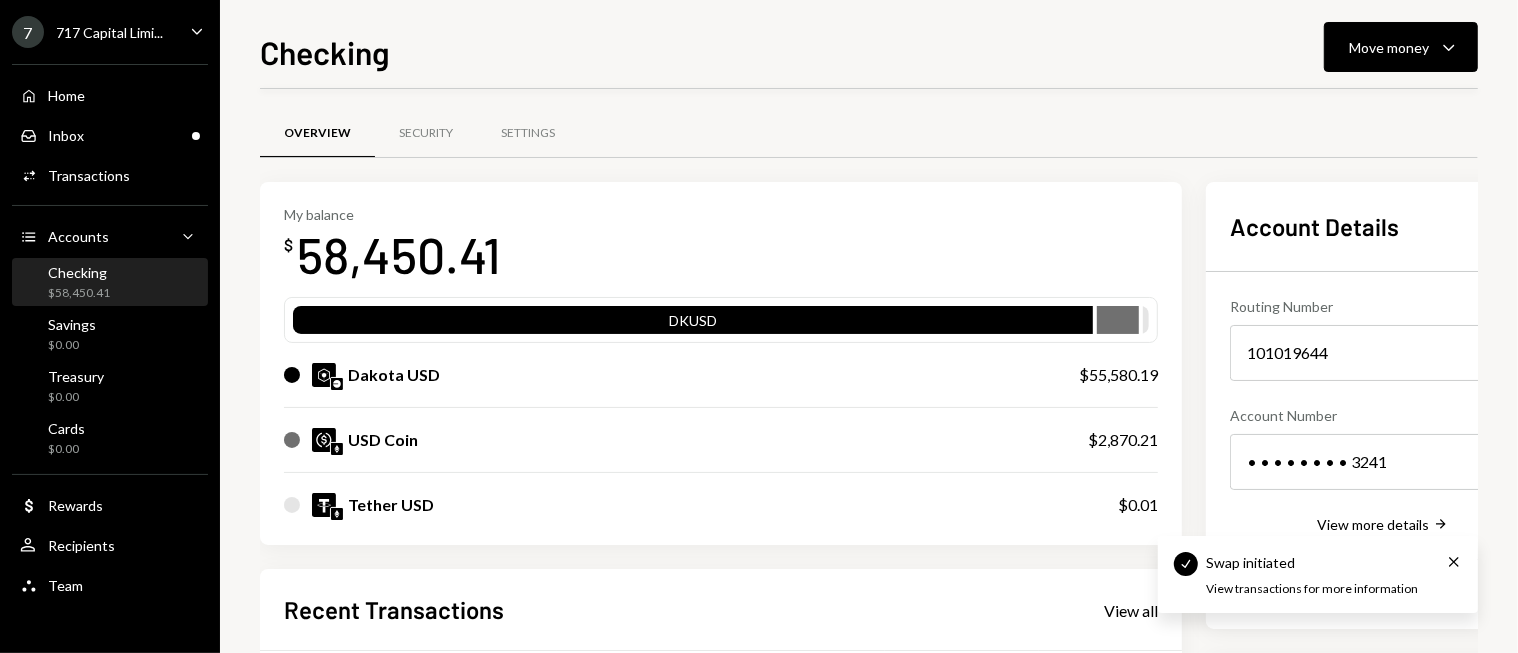 scroll, scrollTop: 0, scrollLeft: 0, axis: both 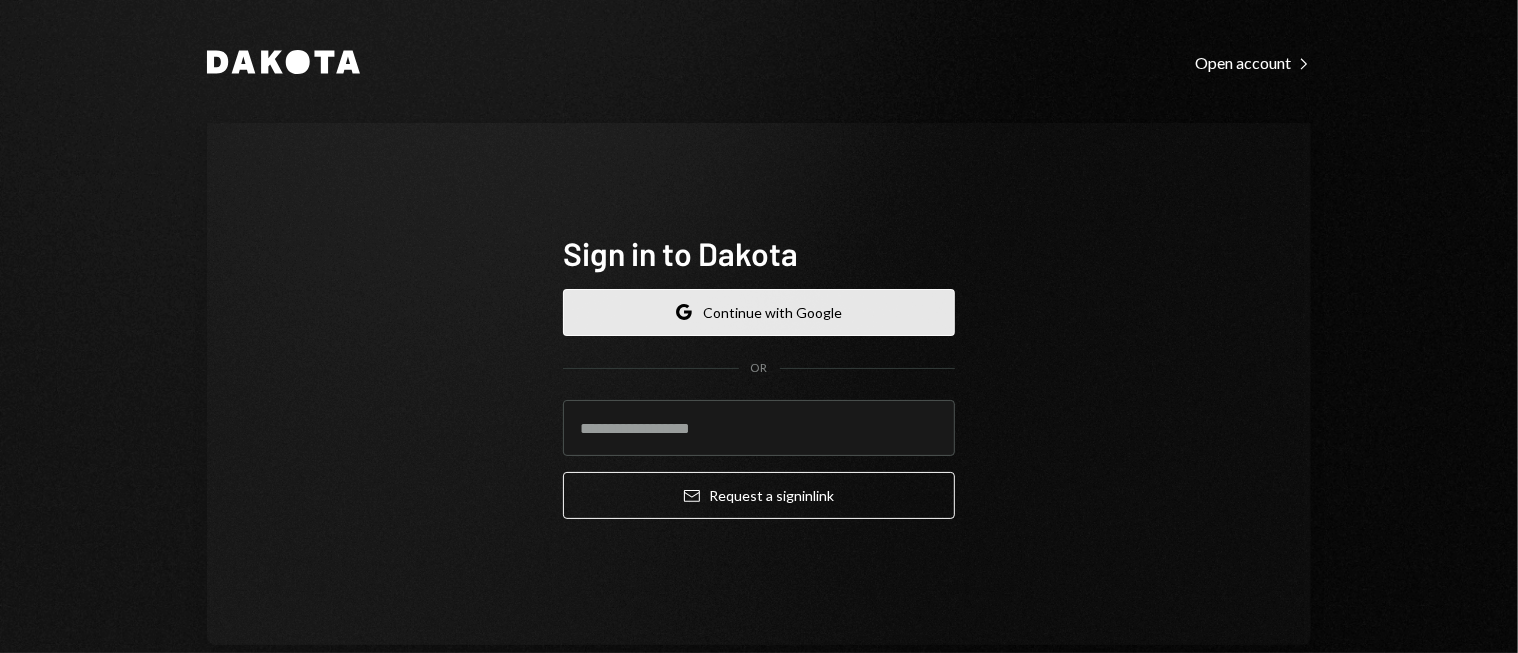 click on "Google  Continue with Google" at bounding box center (759, 312) 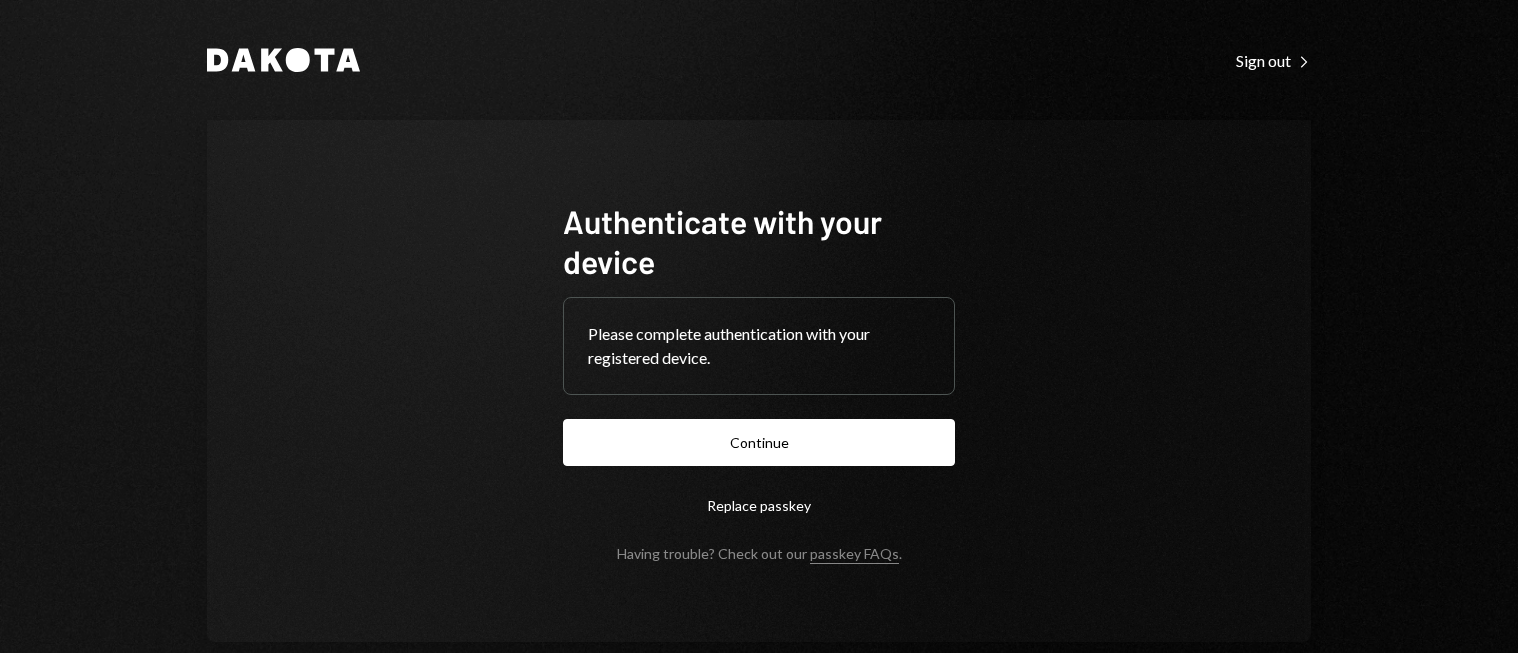 scroll, scrollTop: 0, scrollLeft: 0, axis: both 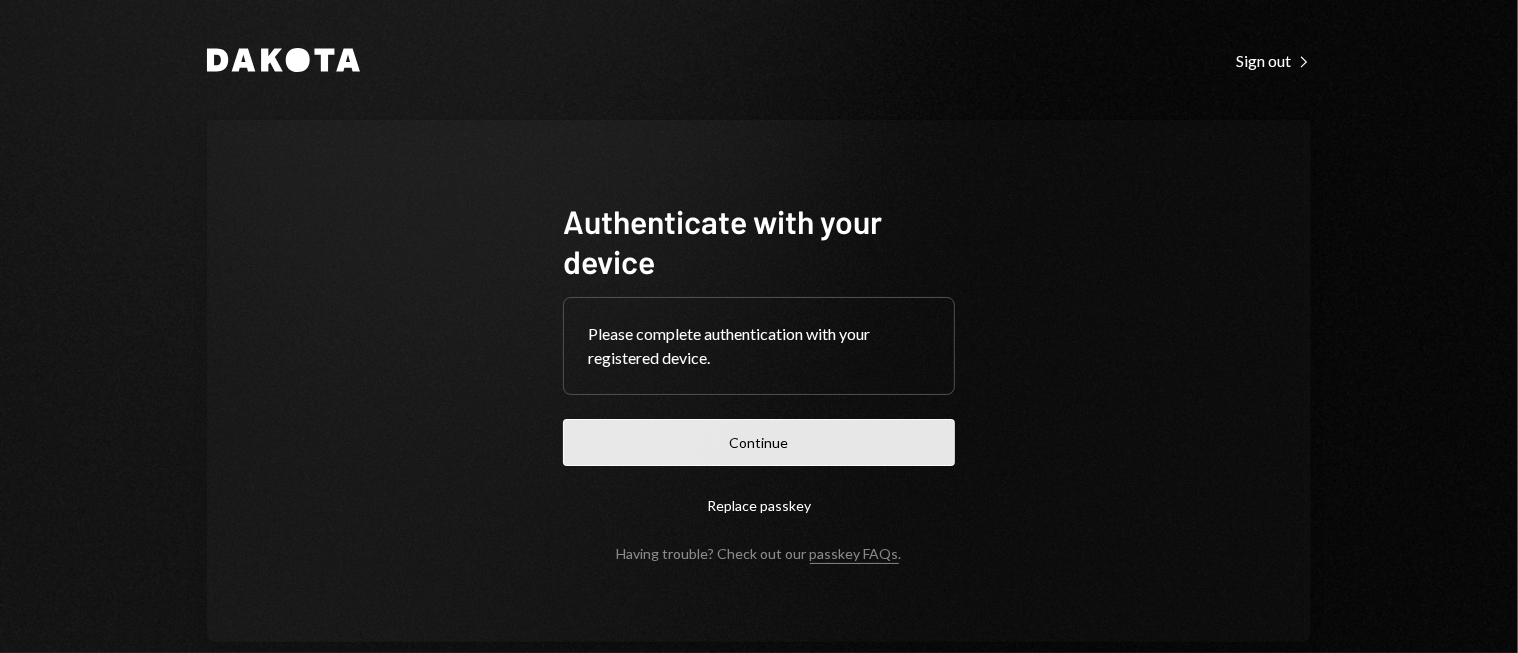 click on "Continue" at bounding box center (759, 442) 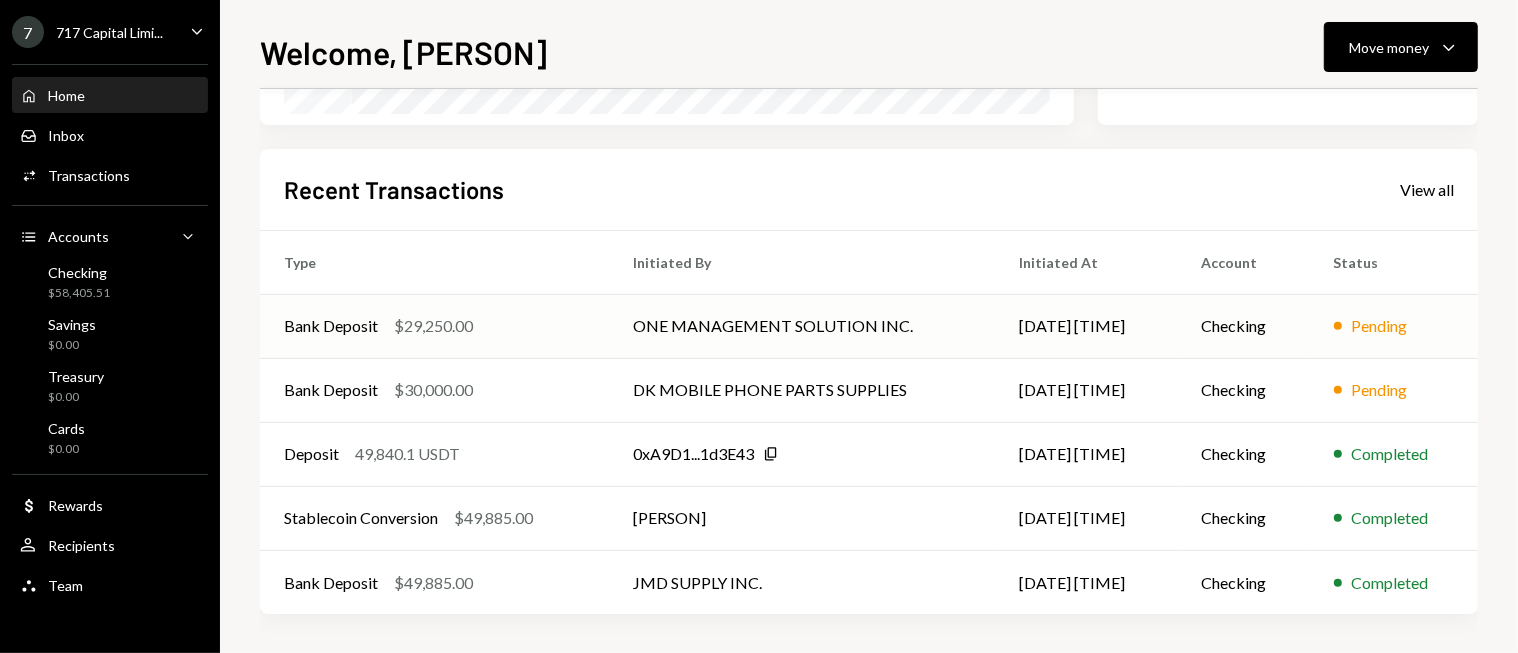 scroll, scrollTop: 457, scrollLeft: 0, axis: vertical 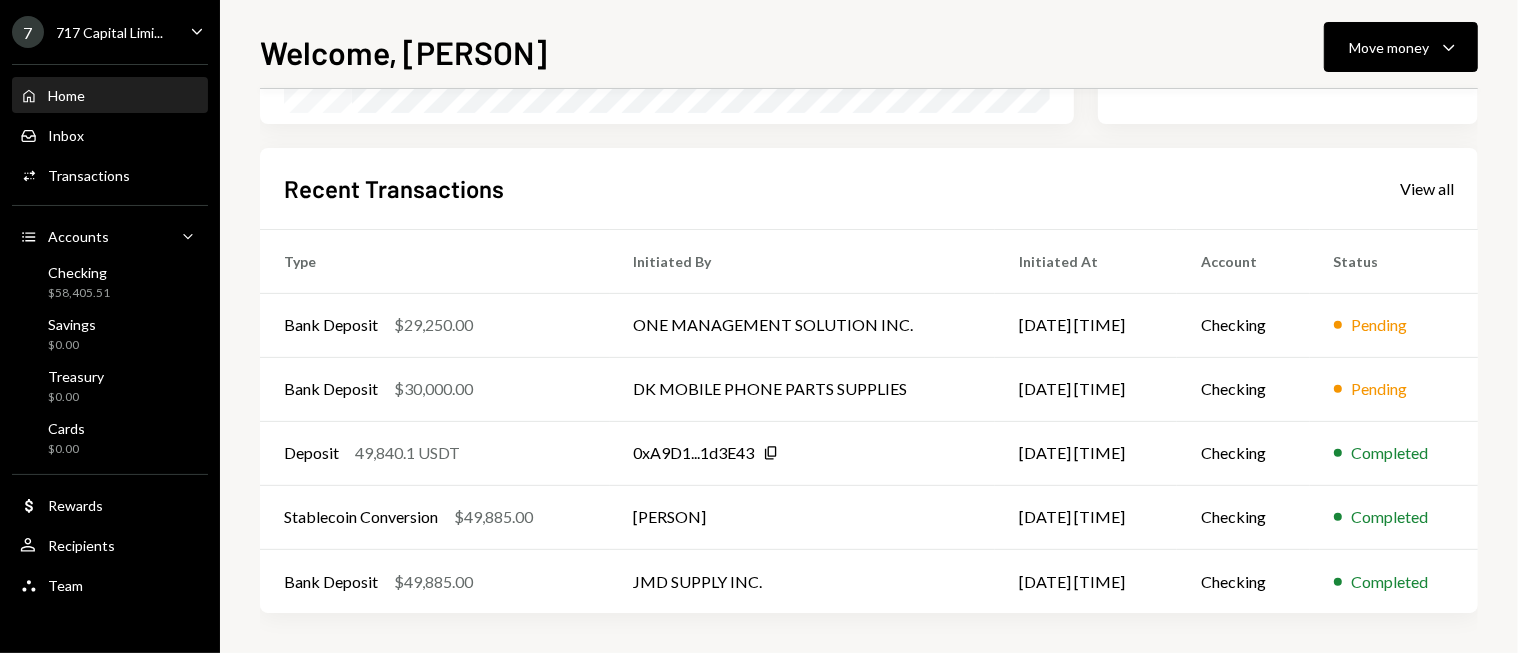 click on "Recent Transactions View all" at bounding box center (869, 188) 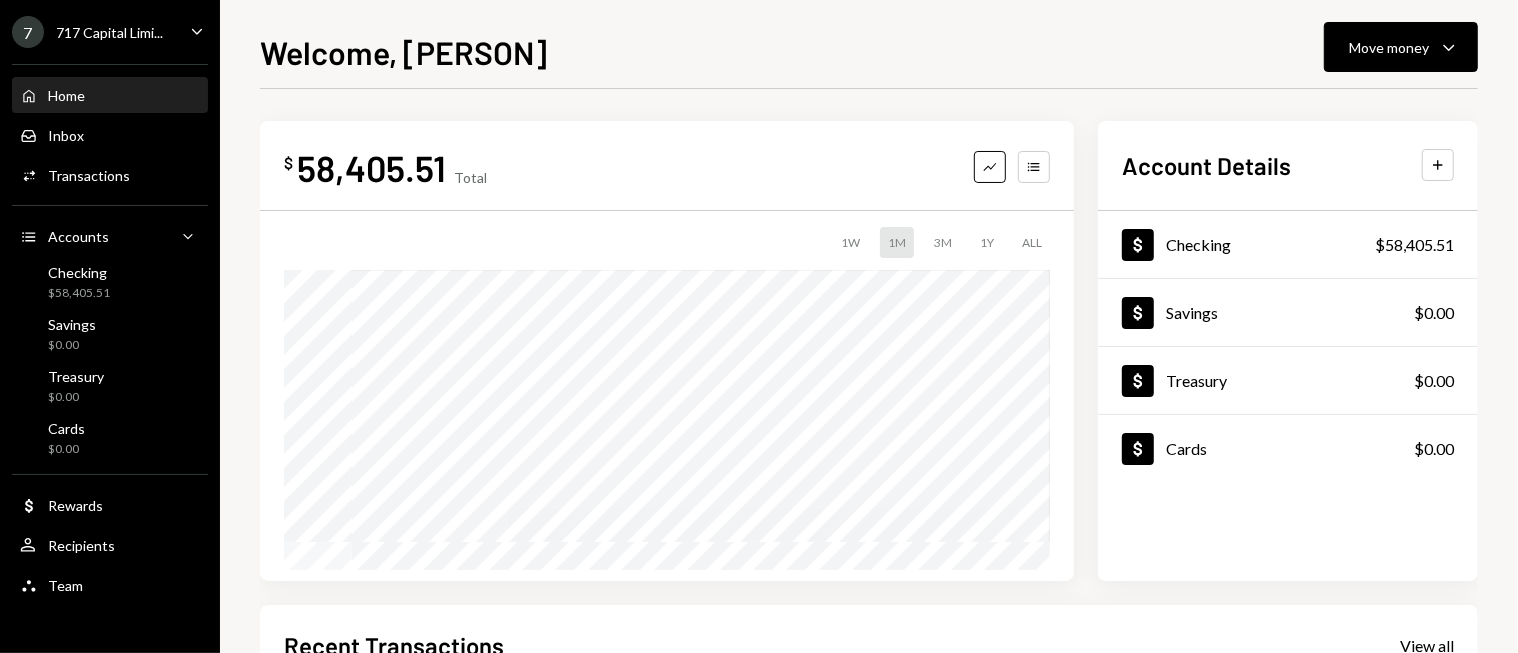 click on "$ 58,405.51 Total Graph Accounts 1W 1M 3M 1Y ALL" at bounding box center [667, 351] 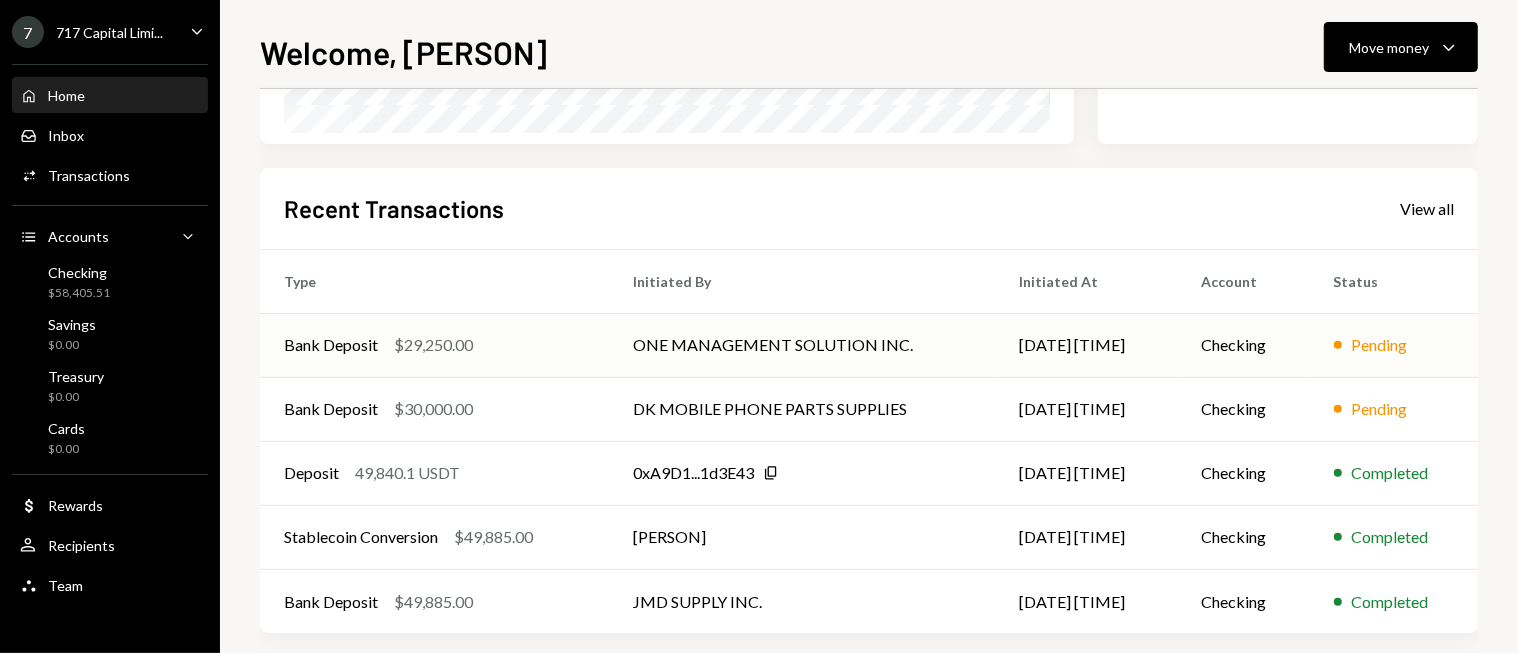 scroll, scrollTop: 457, scrollLeft: 0, axis: vertical 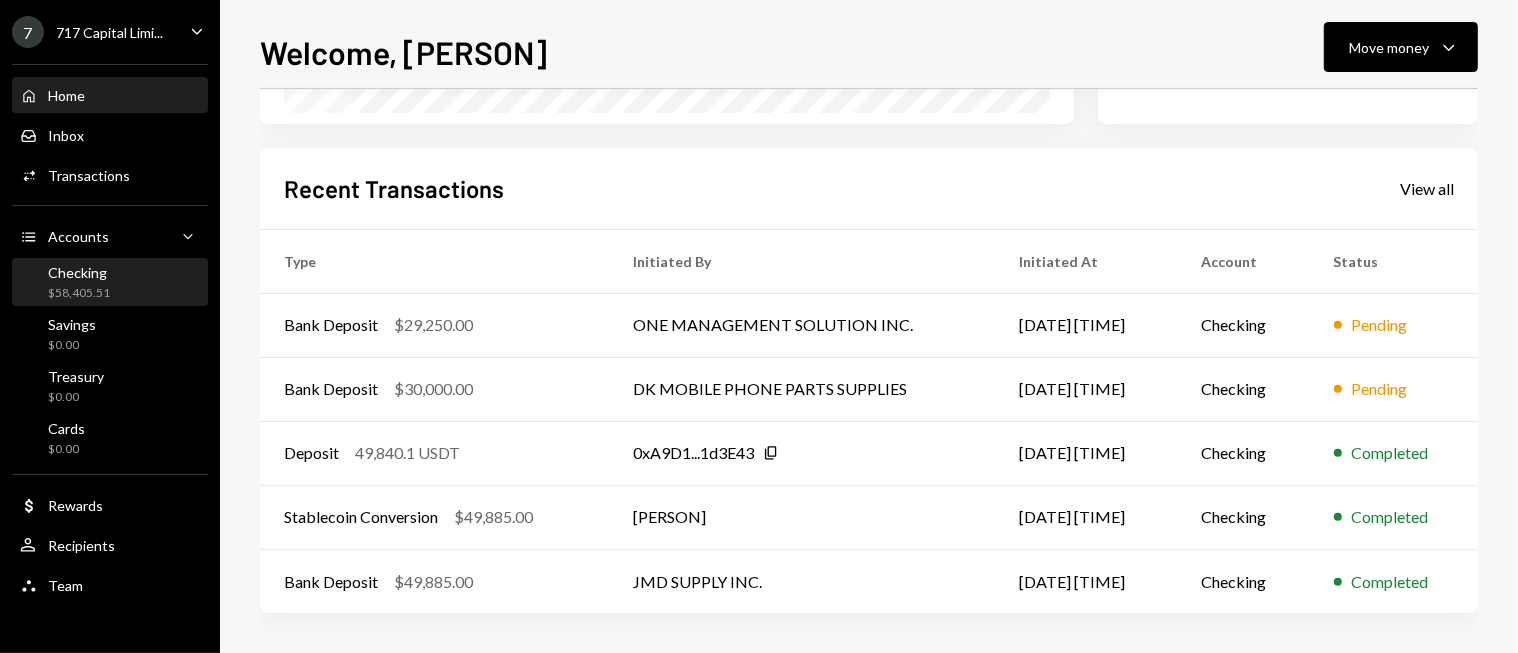 click on "Checking $58,405.51" at bounding box center [110, 283] 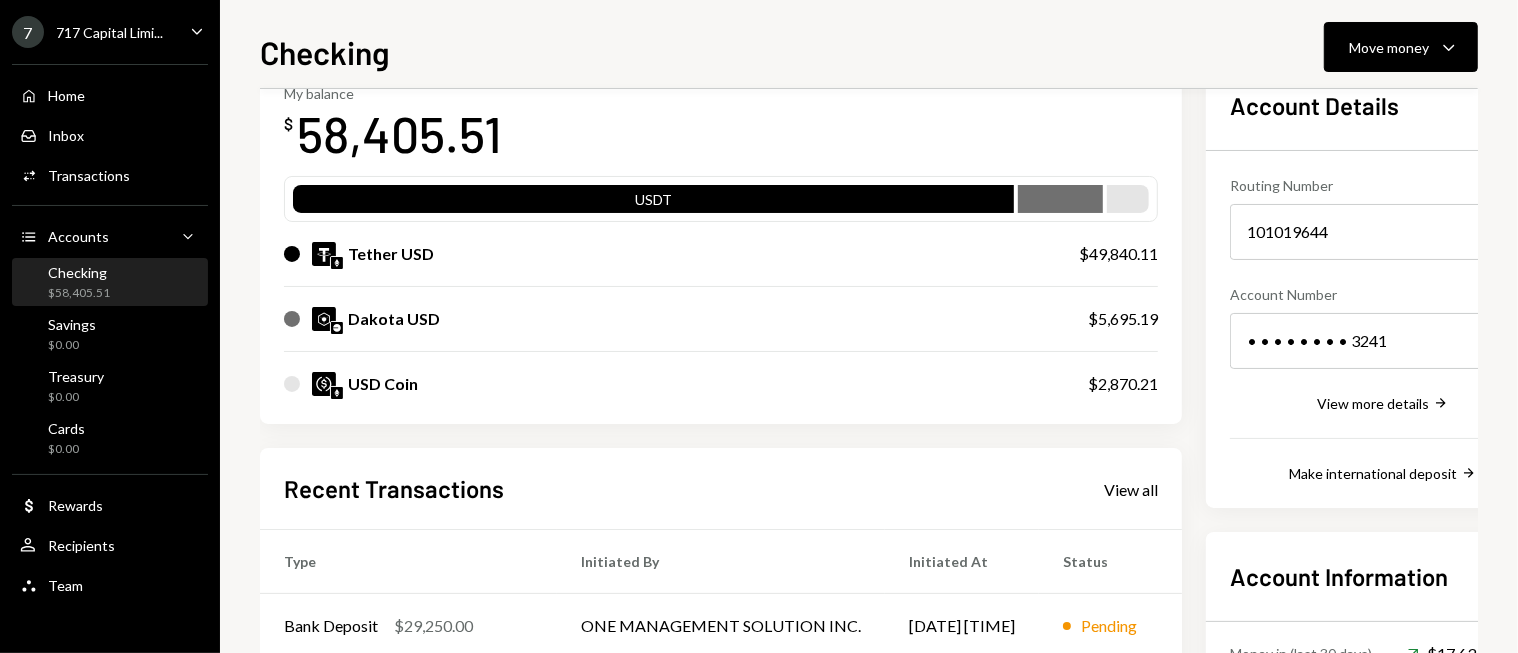 scroll, scrollTop: 100, scrollLeft: 0, axis: vertical 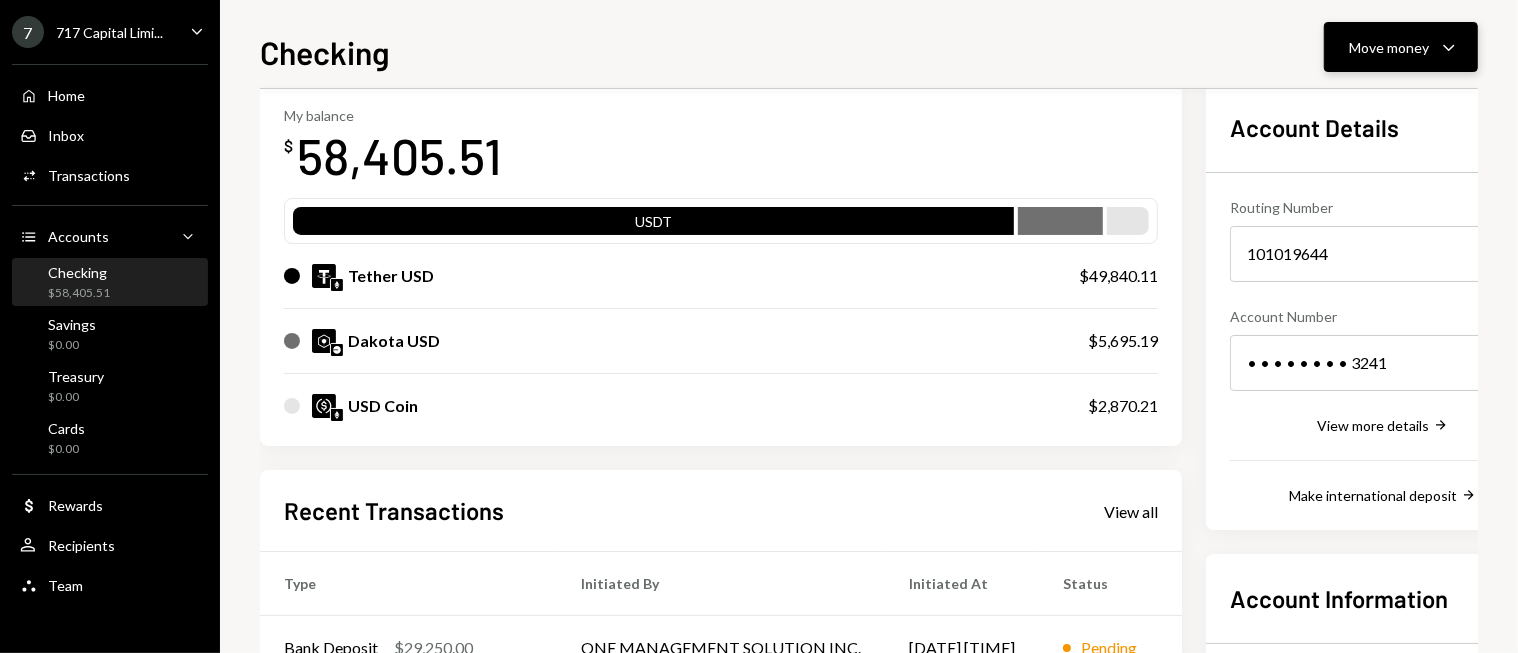 click on "Move money" at bounding box center [1389, 47] 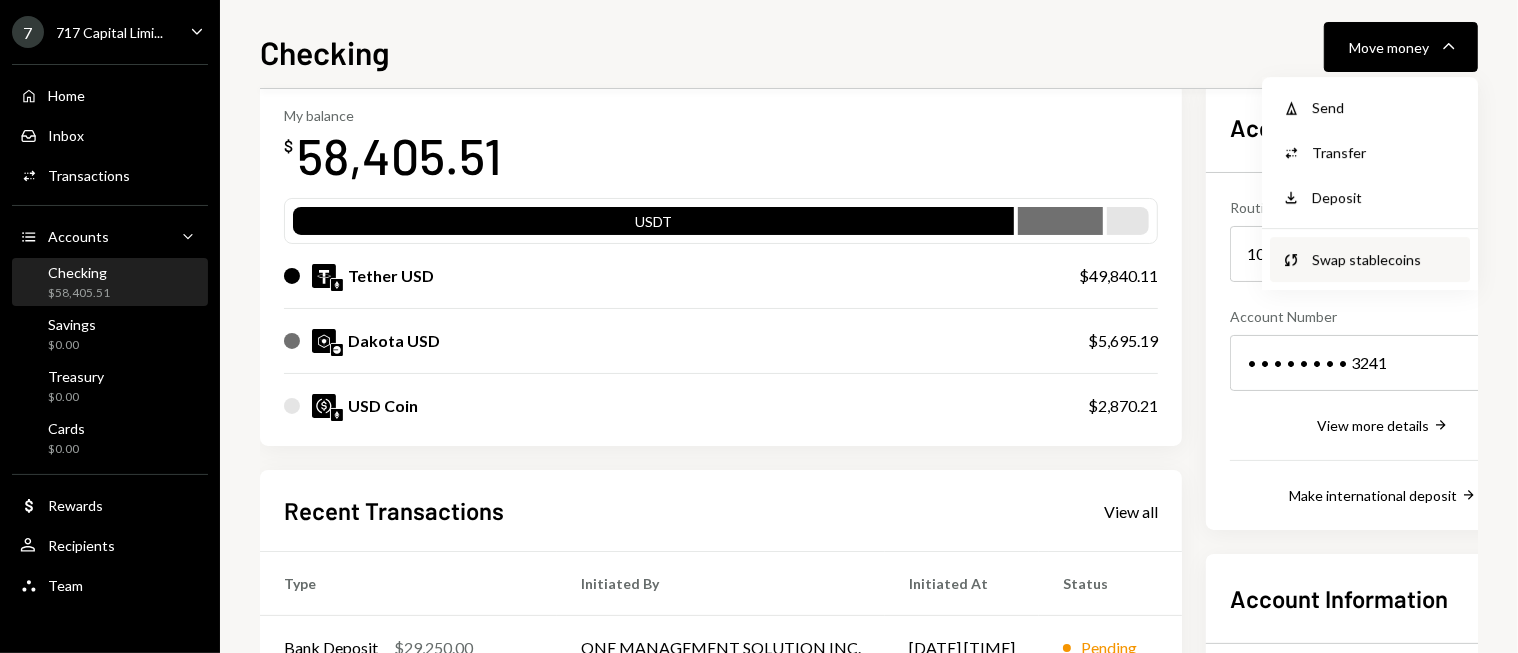 click on "Swap stablecoins" at bounding box center (1385, 259) 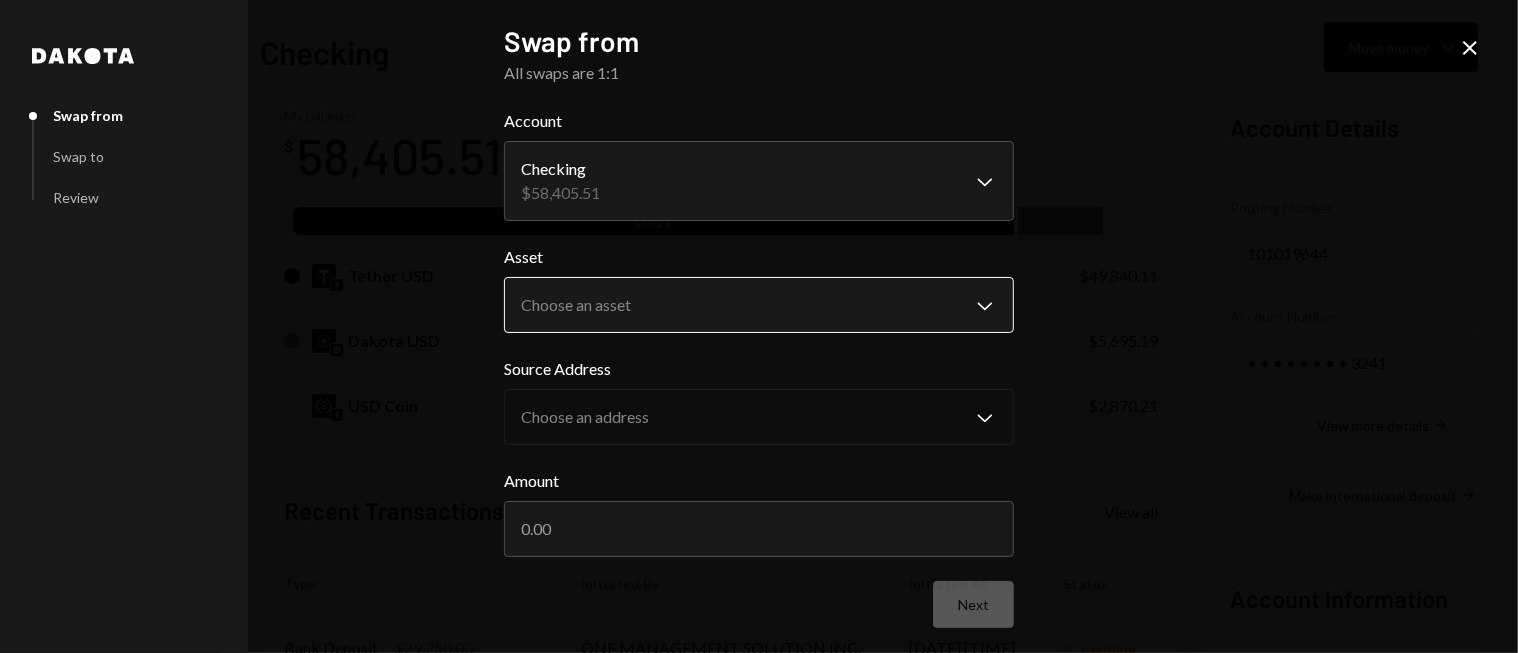 click on "7 717 Capital Limi... Caret Down Home Home Inbox Inbox Activities Transactions Accounts Accounts Caret Down Checking $58,405.51 Savings $0.00 Treasury $0.00 Cards $0.00 Dollar Rewards User Recipients Team Team Checking Move money Caret Down Overview Security Settings My balance $ 58,405.51 USDT Tether USD $49,840.11 Dakota USD $5,695.19 USD Coin $2,870.21 Recent Transactions View all Type Initiated By Initiated At Status Bank Deposit $29,250.00 ONE MANAGEMENT SOLUTION INC. [DATE] [TIME] Pending Bank Deposit $30,000.00 DK MOBILE PHONE PARTS SUPPLIES [DATE] [TIME] Pending Deposit 49,840.1  USDT 0xA9D1...1d3E43 Copy [DATE] [TIME] Completed Stablecoin Conversion $49,885.00 [PERSON] [DATE] [TIME] Completed Bank Deposit $49,885.00 JMD SUPPLY INC. [DATE] [TIME] Completed Account Details Routing Number 101019644 Copy Account Number • • • • • • • •  3241 Show Copy View more details Right Arrow Make international deposit Right Arrow Account Information Money in (last 30 days) ****" at bounding box center (759, 326) 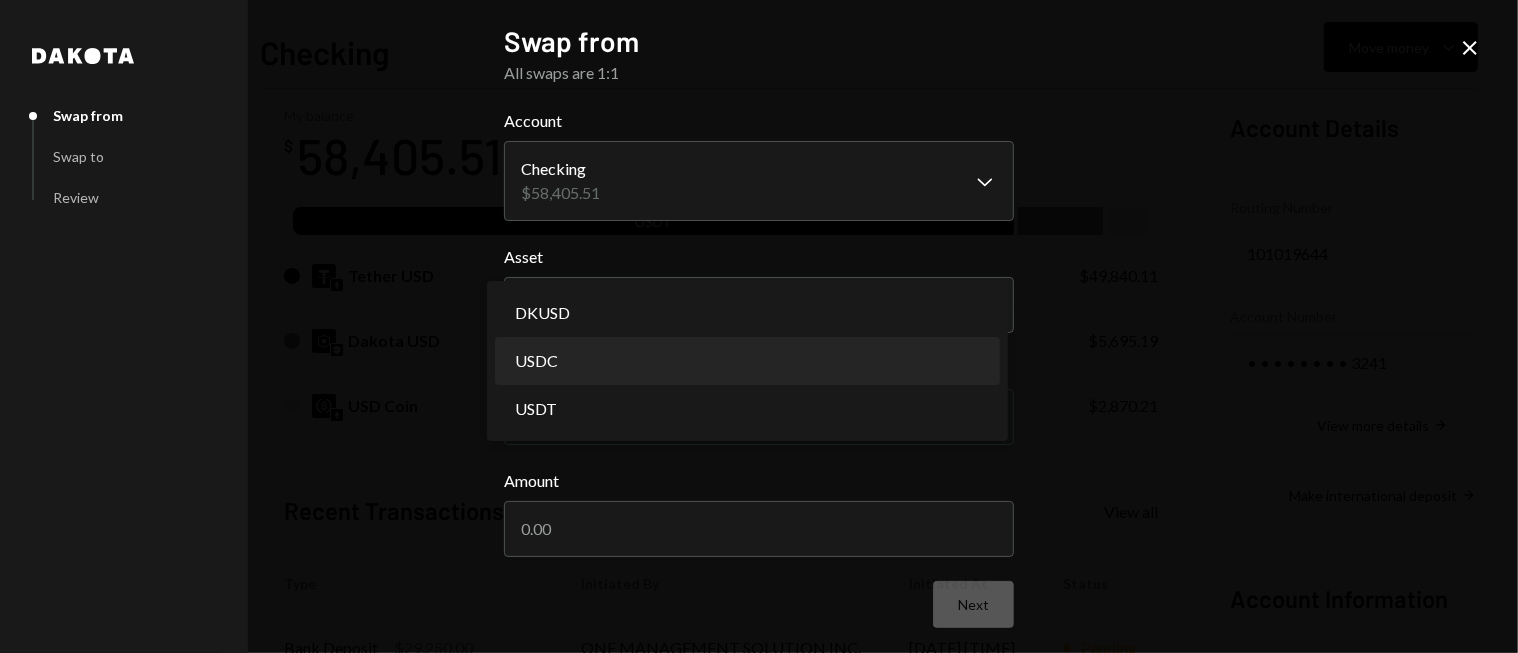 select on "****" 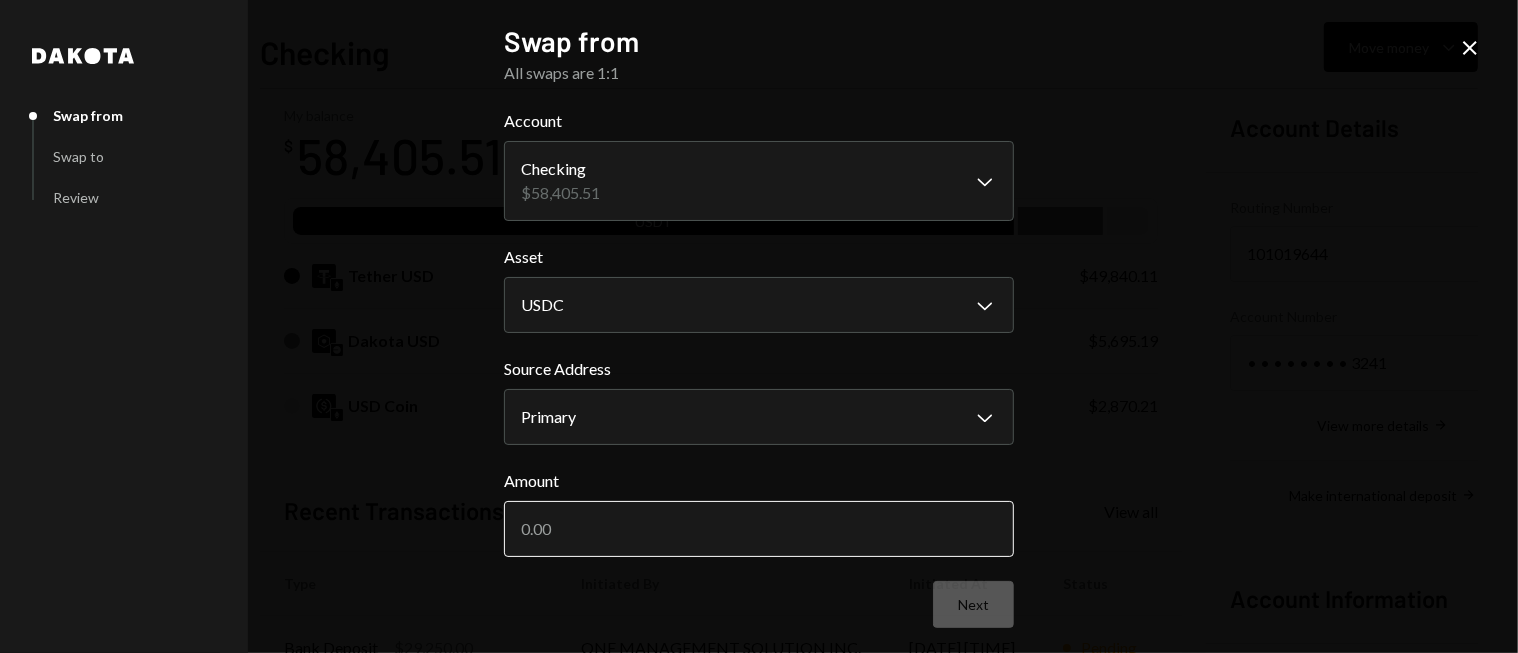 click on "Amount" at bounding box center [759, 529] 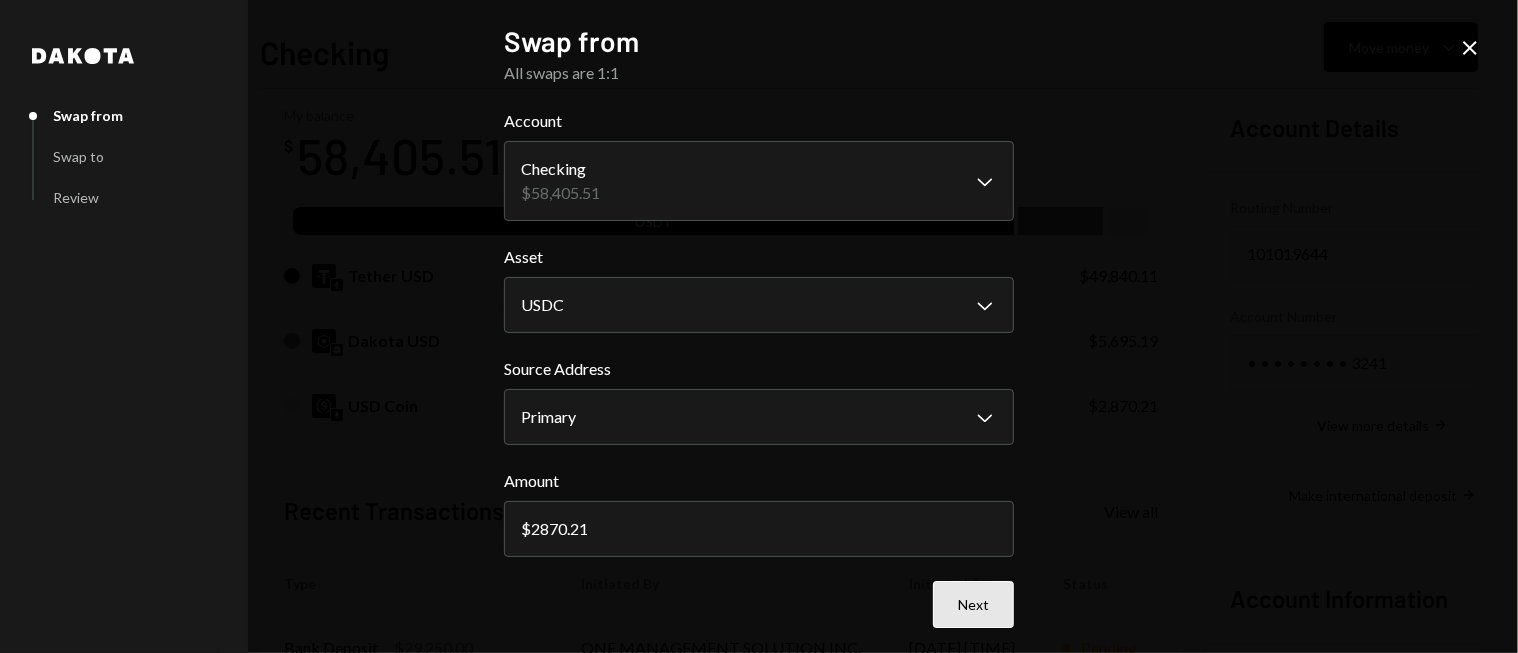 type on "2870.21" 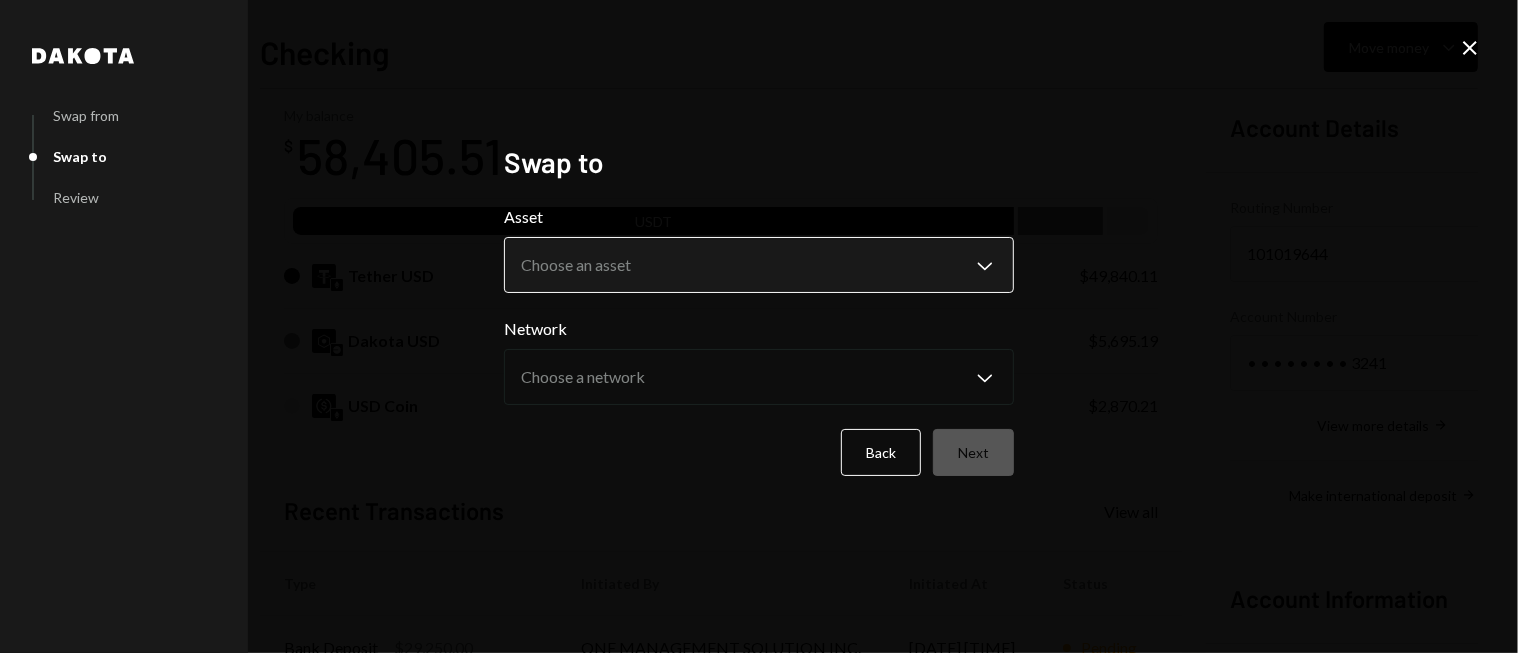 click on "7 717 Capital Limi... Caret Down Home Home Inbox Inbox Activities Transactions Accounts Accounts Caret Down Checking $58,405.51 Savings $0.00 Treasury $0.00 Cards $0.00 Dollar Rewards User Recipients Team Team Checking Move money Caret Down Overview Security Settings My balance $ 58,405.51 USDT Tether USD $49,840.11 Dakota USD $5,695.19 USD Coin $2,870.21 Recent Transactions View all Type Initiated By Initiated At Status Bank Deposit $29,250.00 ONE MANAGEMENT SOLUTION INC. [DATE] [TIME] Pending Bank Deposit $30,000.00 DK MOBILE PHONE PARTS SUPPLIES [DATE] [TIME] Pending Deposit 49,840.1  USDT 0xA9D1...1d3E43 Copy [DATE] [TIME] Completed Stablecoin Conversion $49,885.00 [PERSON] [DATE] [TIME] Completed Bank Deposit $49,885.00 JMD SUPPLY INC. [DATE] [TIME] Completed Account Details Routing Number 101019644 Copy Account Number • • • • • • • •  3241 Show Copy View more details Right Arrow Make international deposit Right Arrow Account Information Money in (last 30 days) ****" at bounding box center (759, 326) 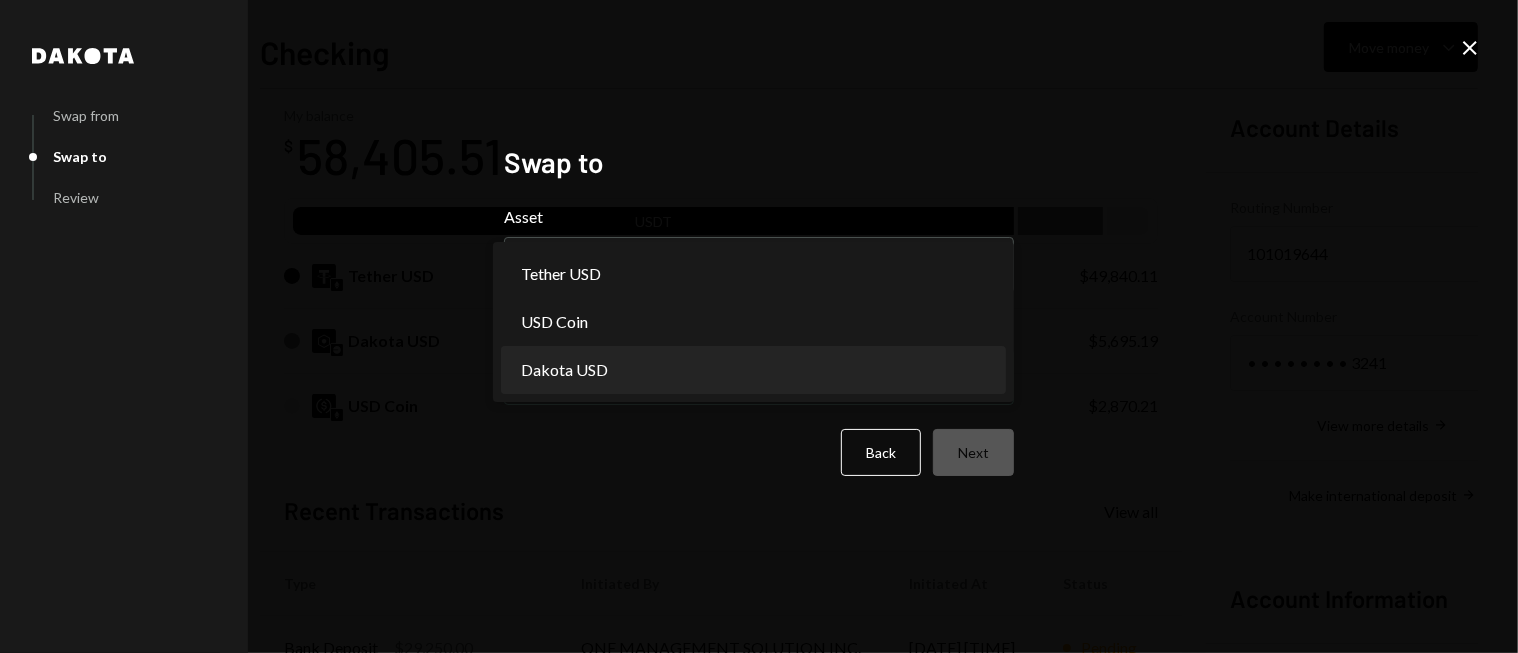 select on "*****" 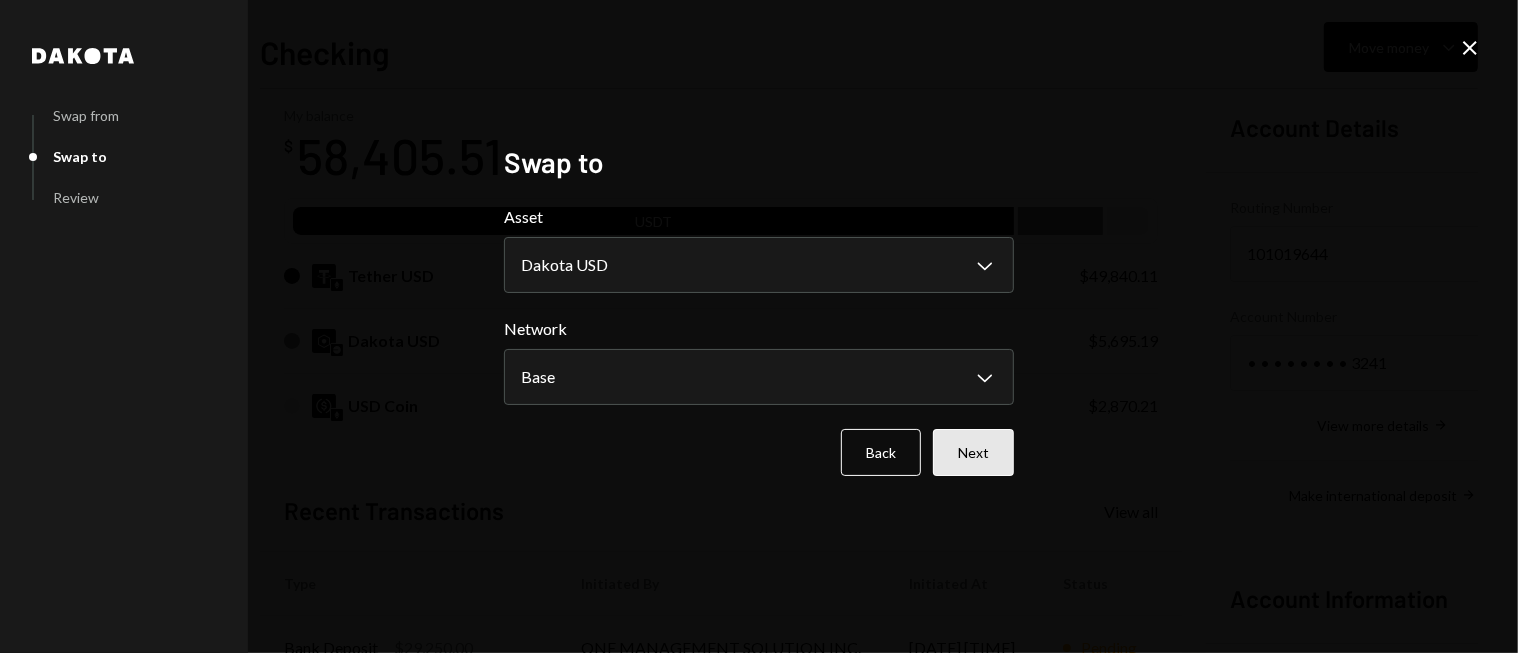 click on "Next" at bounding box center [973, 452] 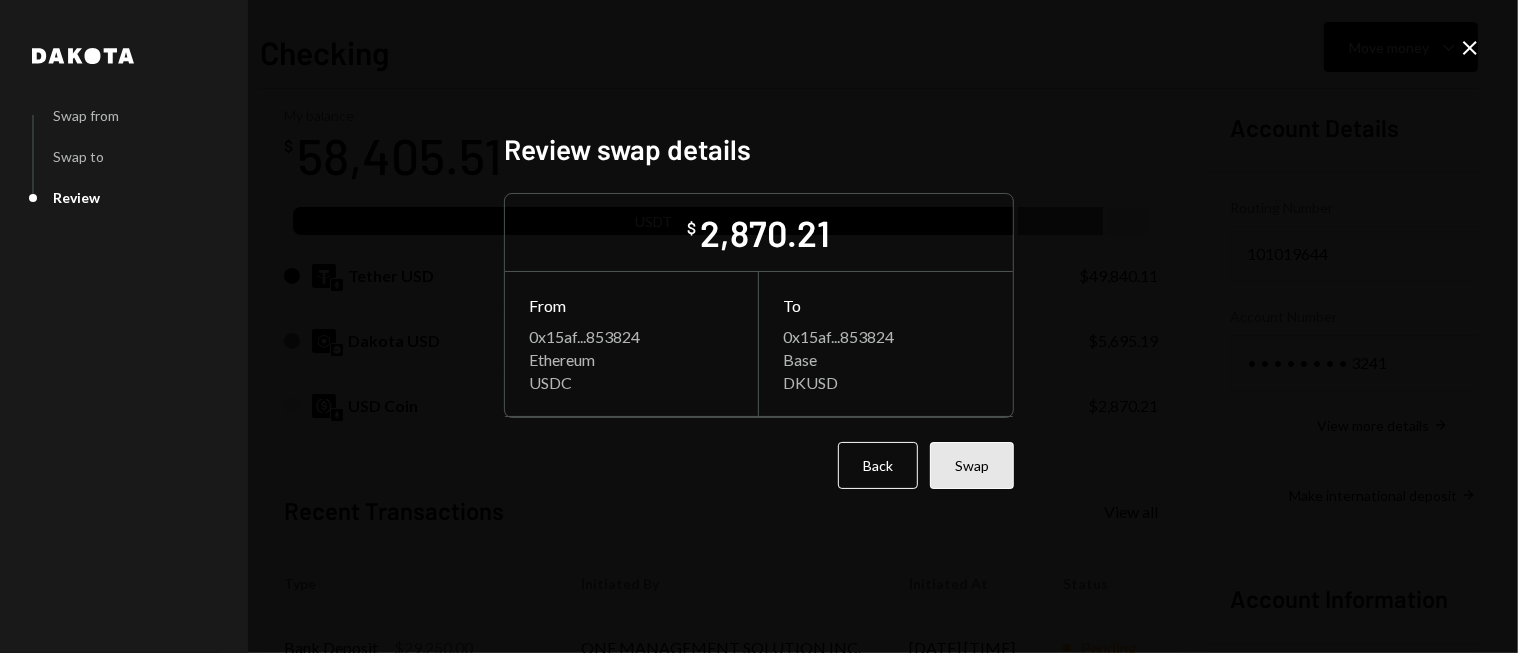 click on "Swap" at bounding box center [972, 465] 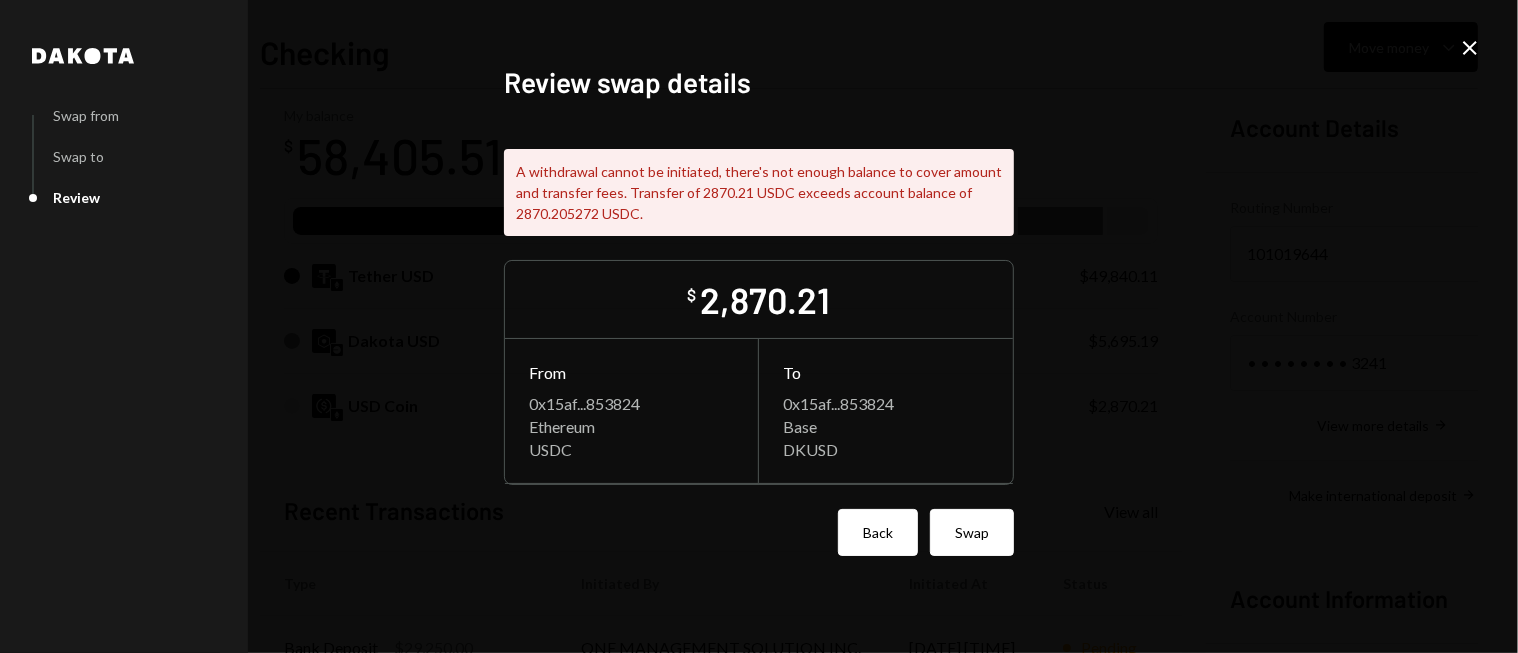 click on "Back" at bounding box center (878, 532) 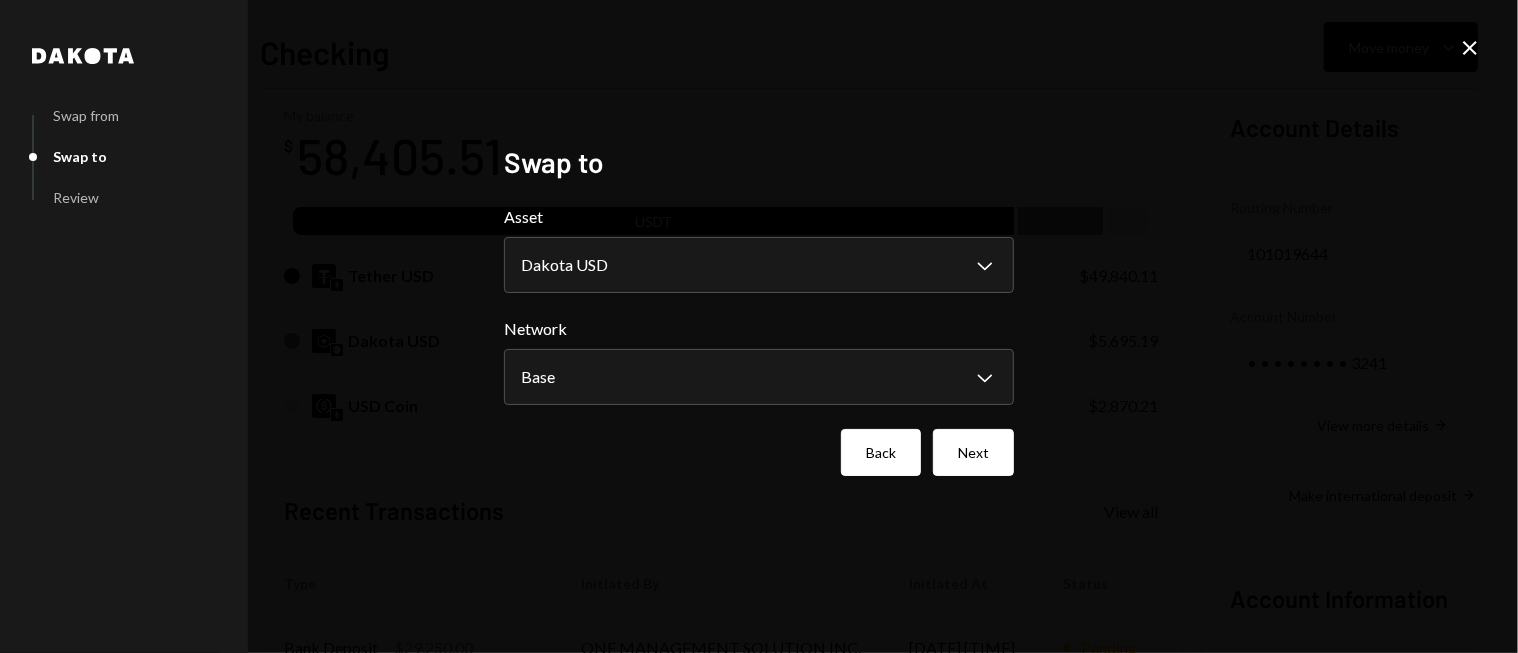 click on "Back" at bounding box center (881, 452) 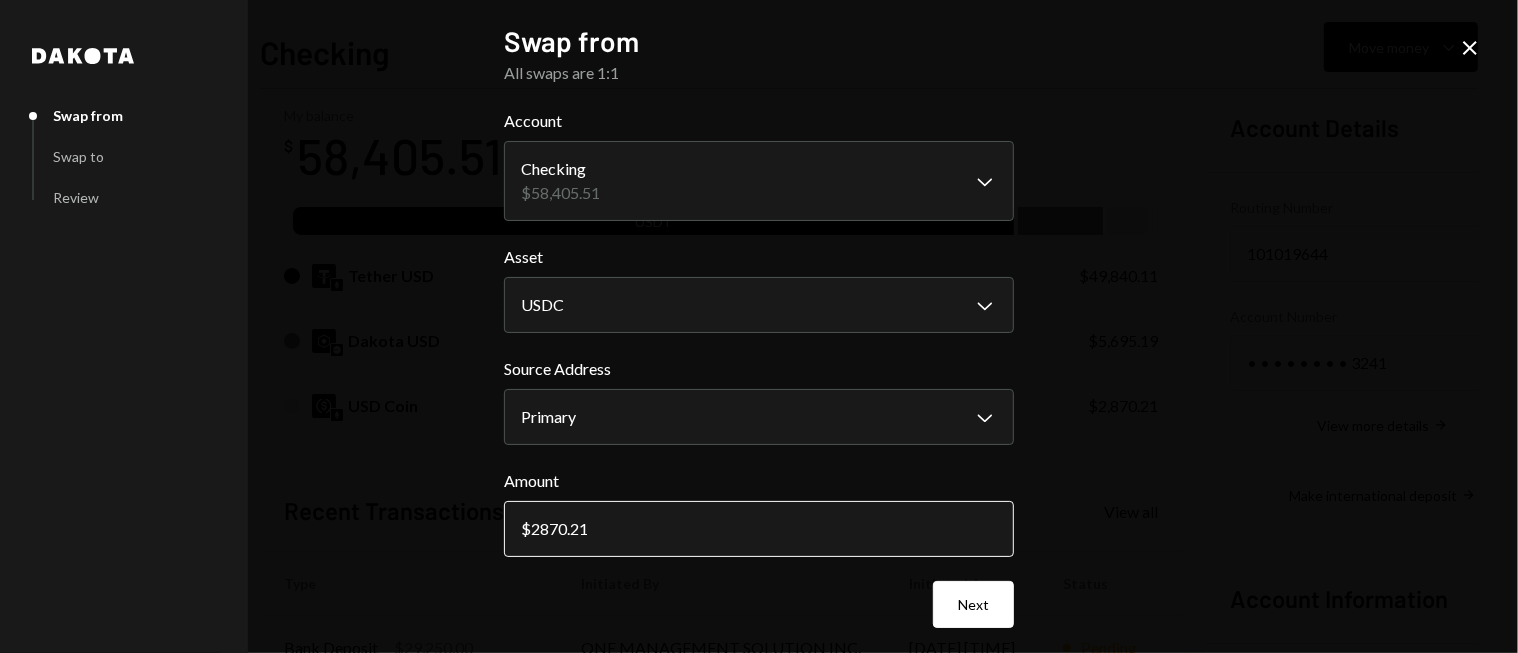 click on "2870.21" at bounding box center (759, 529) 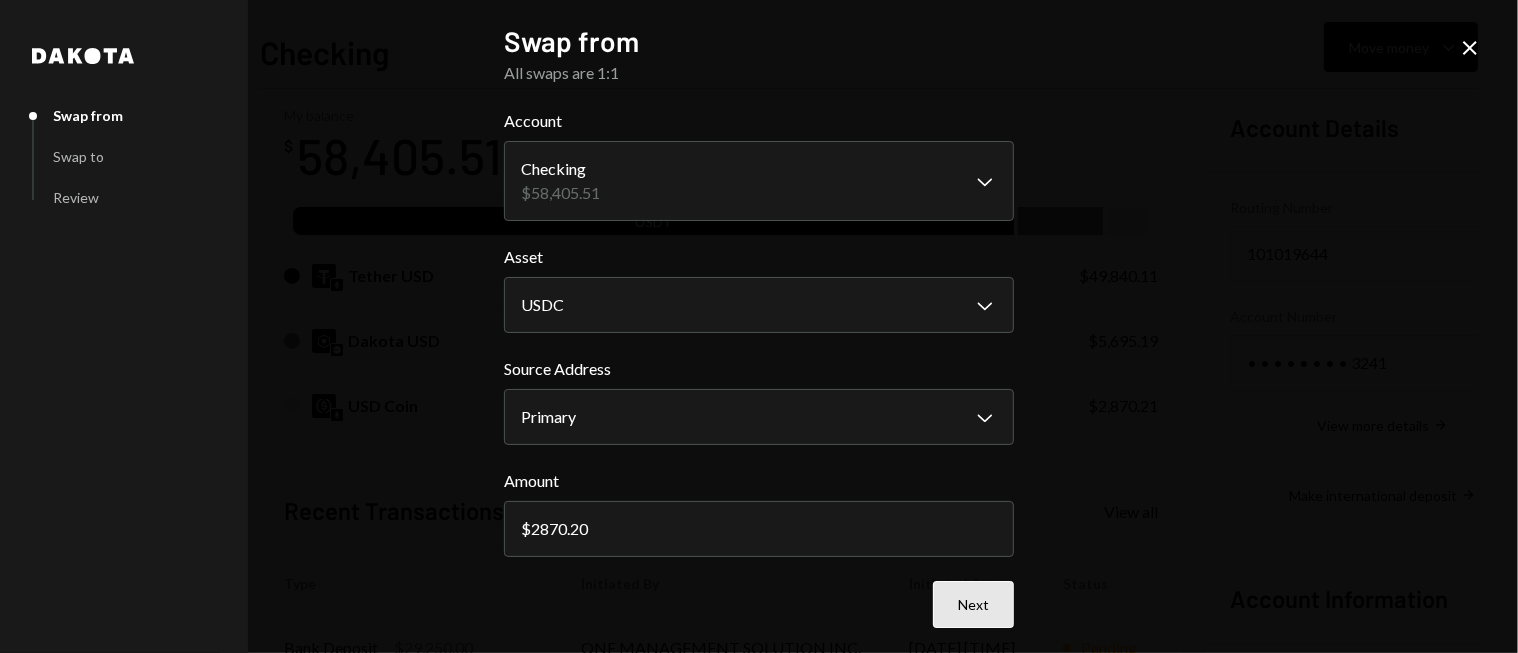 type on "2870.20" 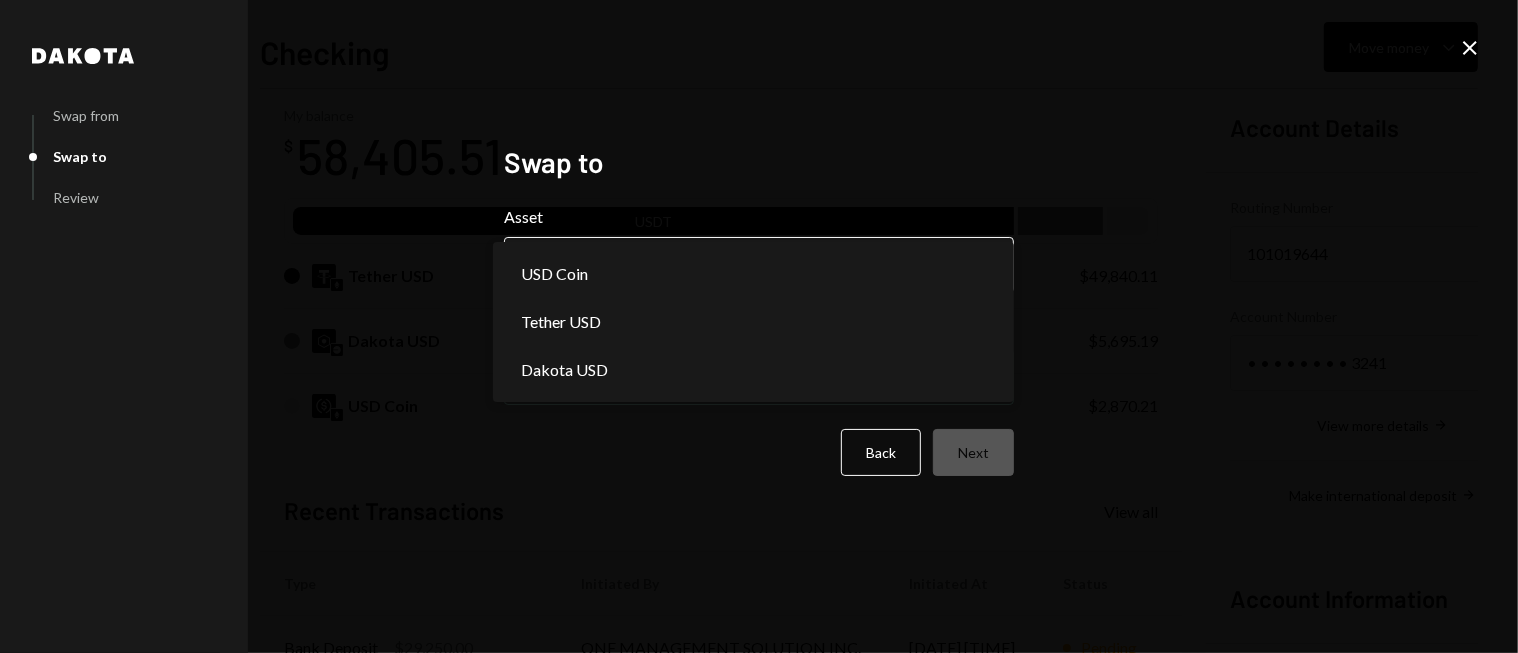 click on "7 717 Capital Limi... Caret Down Home Home Inbox Inbox Activities Transactions Accounts Accounts Caret Down Checking $58,405.51 Savings $0.00 Treasury $0.00 Cards $0.00 Dollar Rewards User Recipients Team Team Checking Move money Caret Down Overview Security Settings My balance $ 58,405.51 USDT Tether USD $49,840.11 Dakota USD $5,695.19 USD Coin $2,870.21 Recent Transactions View all Type Initiated By Initiated At Status Bank Deposit $29,250.00 ONE MANAGEMENT SOLUTION INC. [DATE] [TIME] Pending Bank Deposit $30,000.00 DK MOBILE PHONE PARTS SUPPLIES [DATE] [TIME] Pending Deposit 49,840.1  USDT 0xA9D1...1d3E43 Copy [DATE] [TIME] Completed Stablecoin Conversion $49,885.00 [PERSON] [DATE] [TIME] Completed Bank Deposit $49,885.00 JMD SUPPLY INC. [DATE] [TIME] Completed Account Details Routing Number 101019644 Copy Account Number • • • • • • • •  3241 Show Copy View more details Right Arrow Make international deposit Right Arrow Account Information Money in (last 30 days) ****" at bounding box center [759, 326] 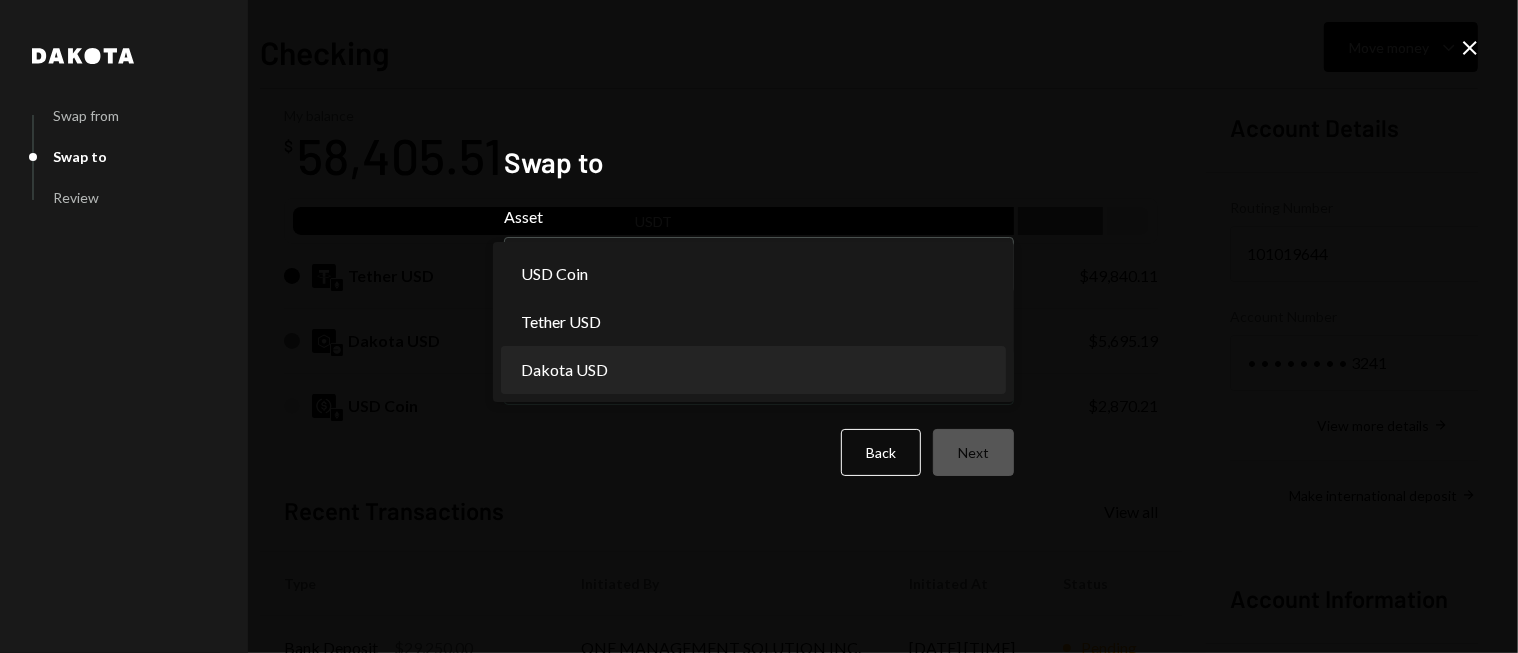 select on "*****" 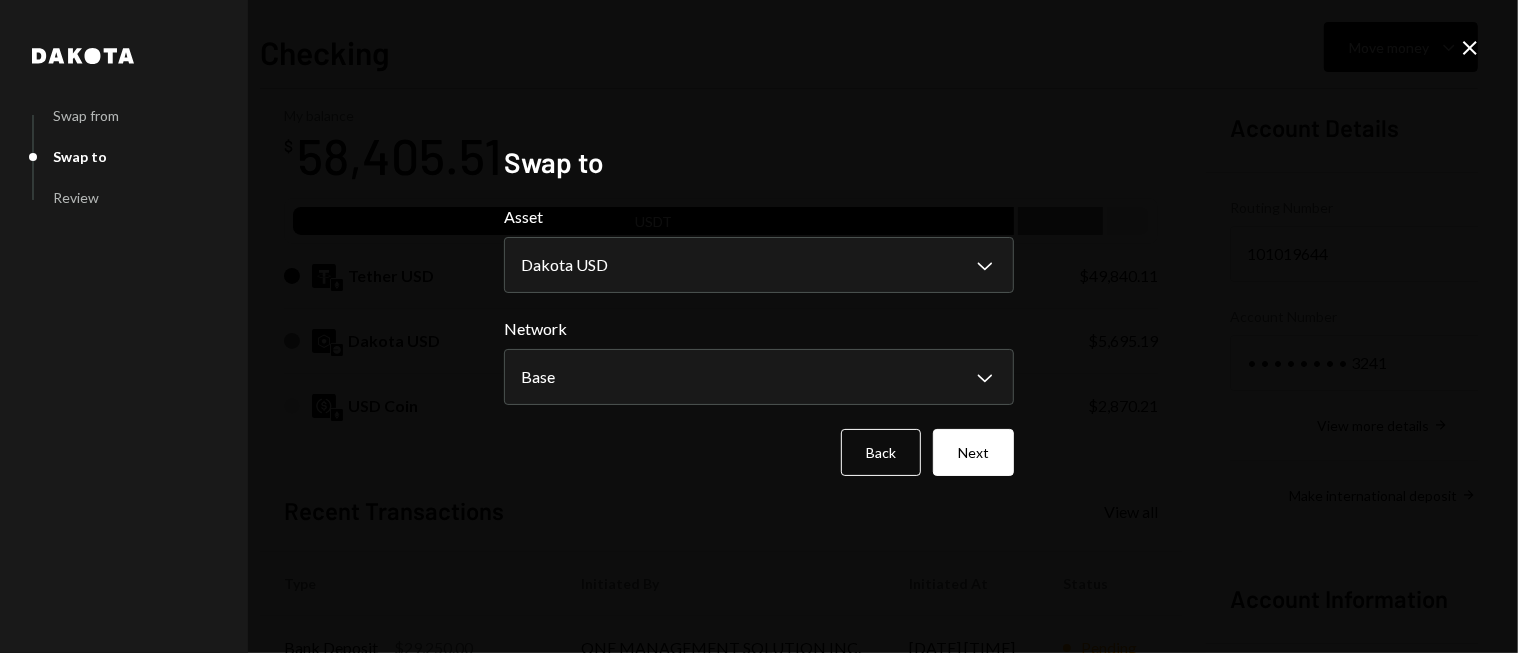click on "Next" at bounding box center [973, 452] 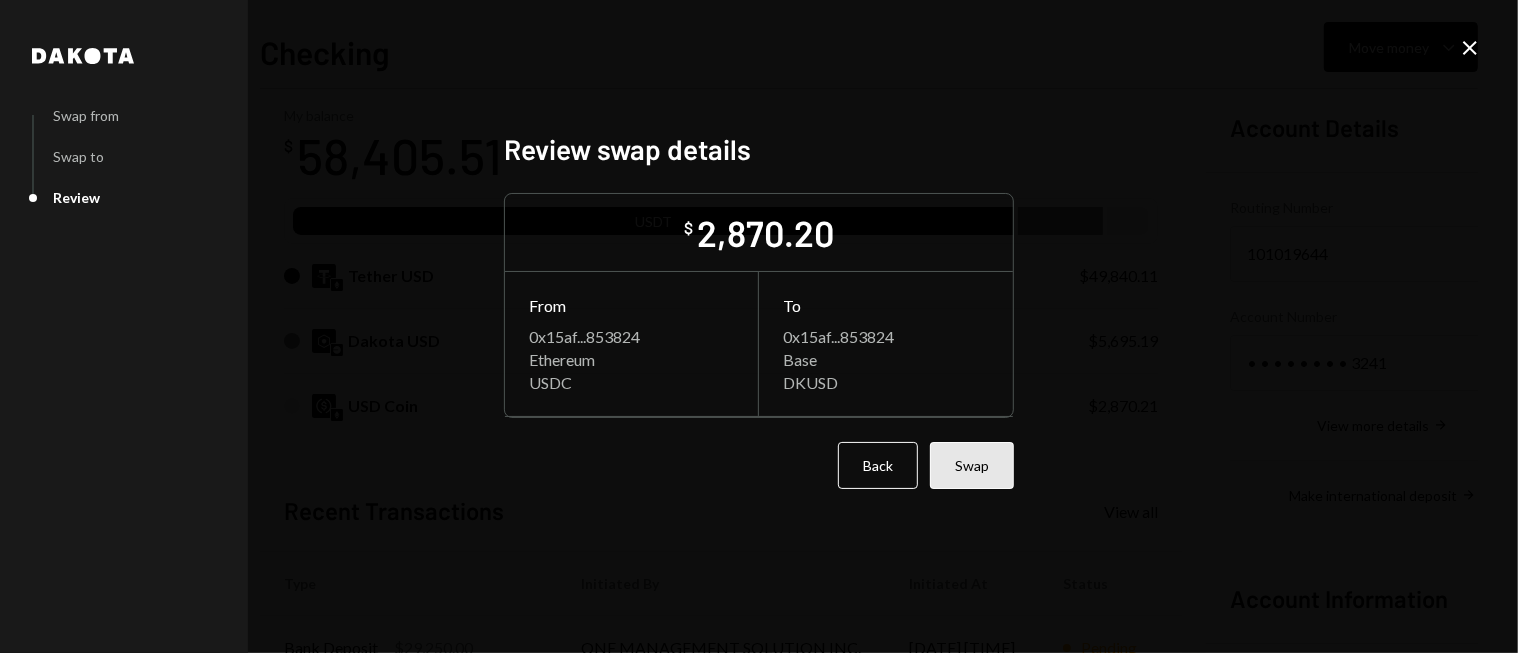 click on "Swap" at bounding box center (972, 465) 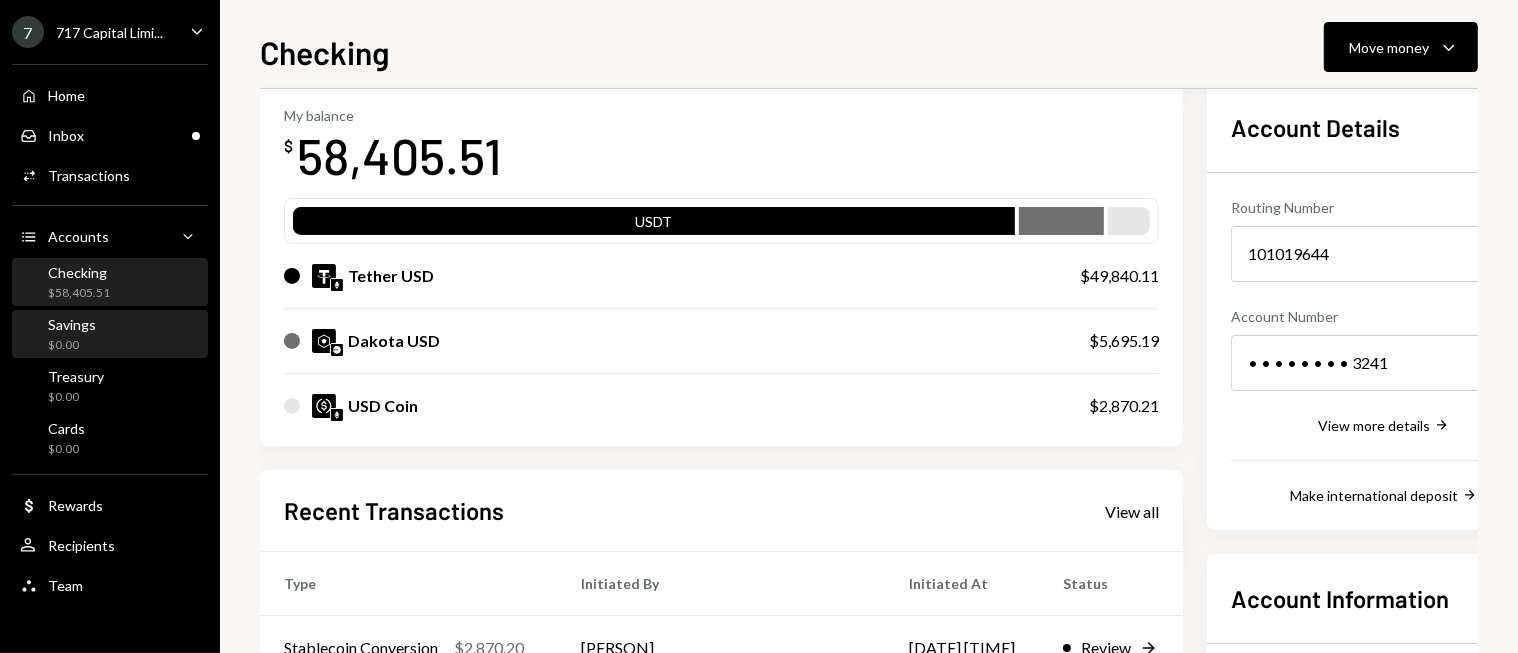click on "Savings $0.00" at bounding box center [110, 335] 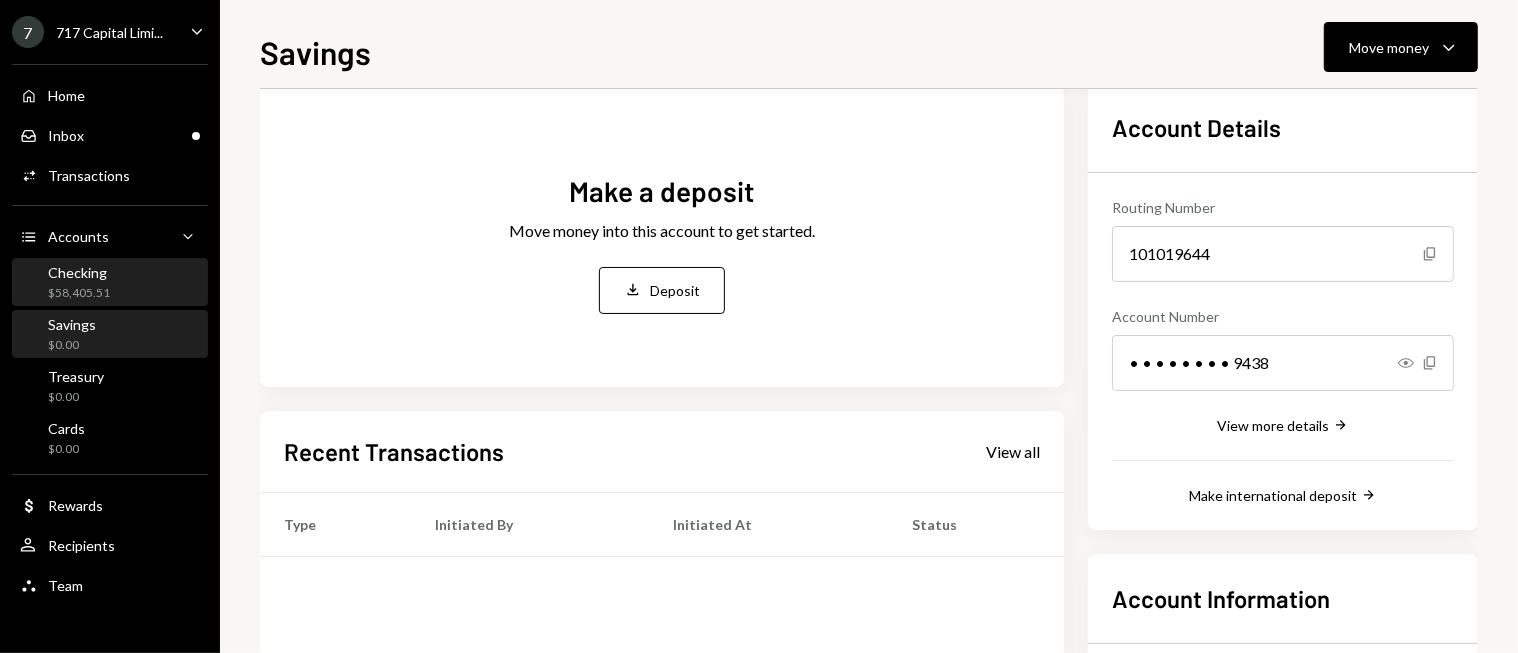 click on "Checking $58,405.51" at bounding box center (110, 283) 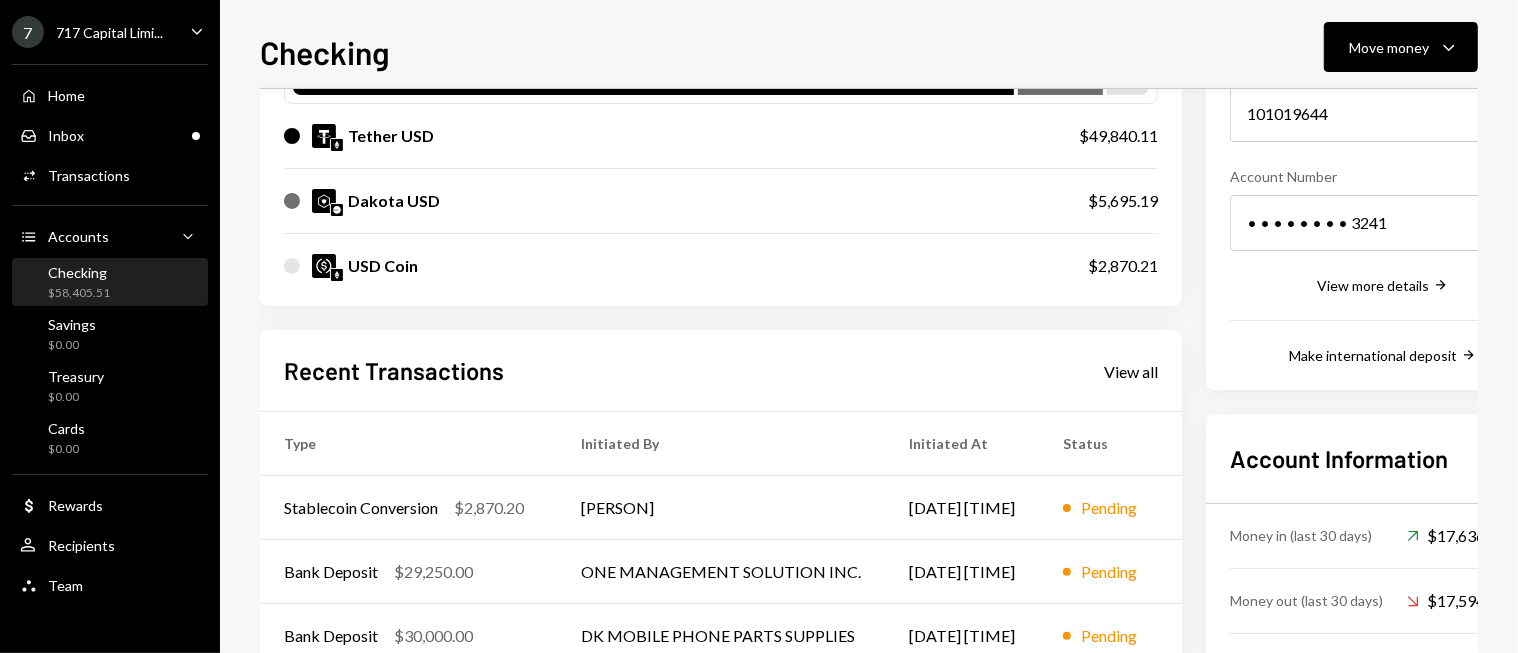 scroll, scrollTop: 400, scrollLeft: 0, axis: vertical 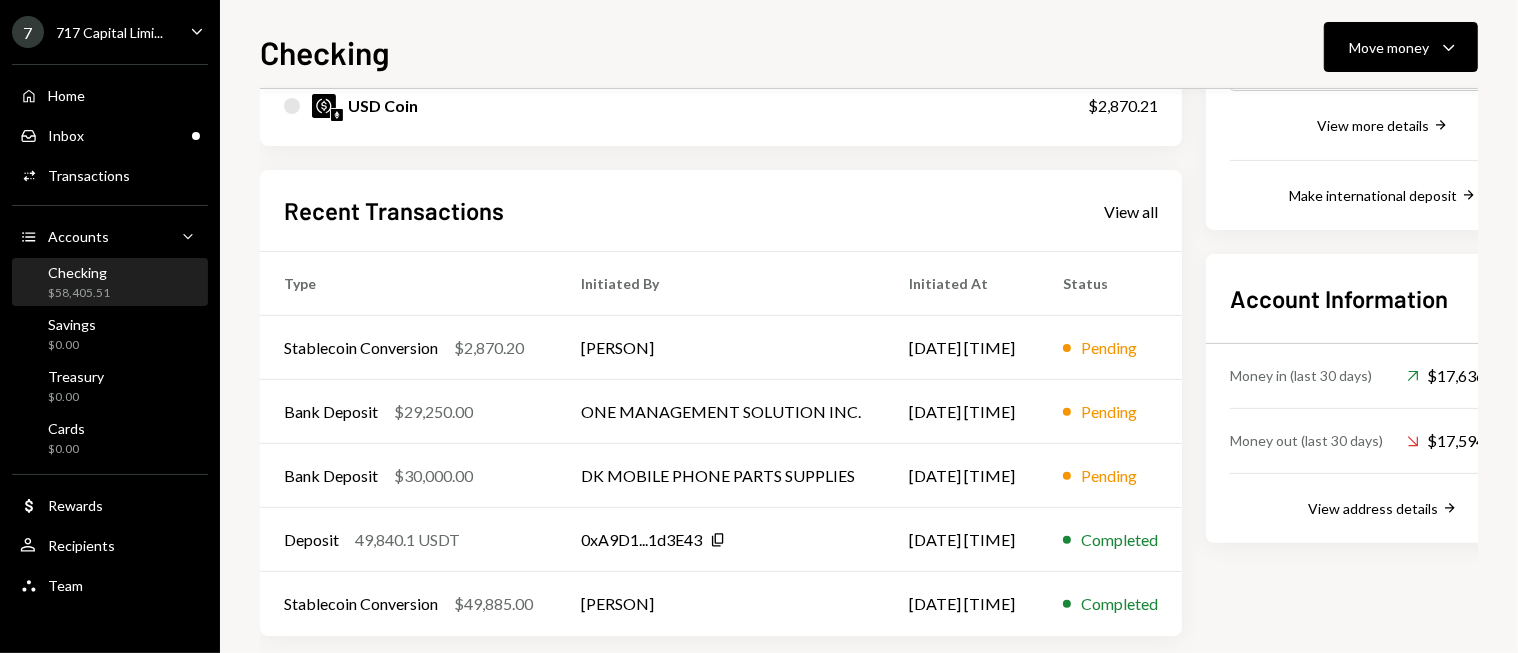 click on "Recent Transactions View all" at bounding box center [721, 210] 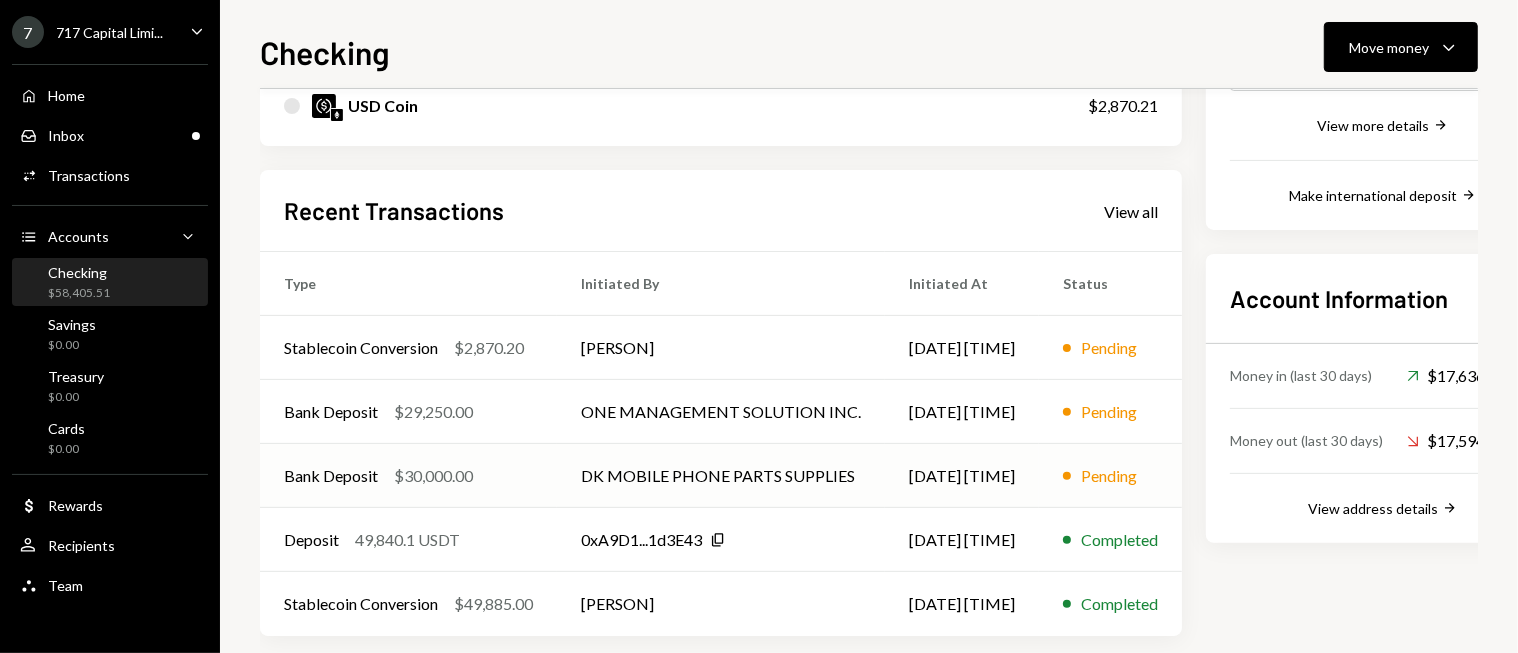 click on "DK MOBILE PHONE PARTS SUPPLIES" at bounding box center (721, 476) 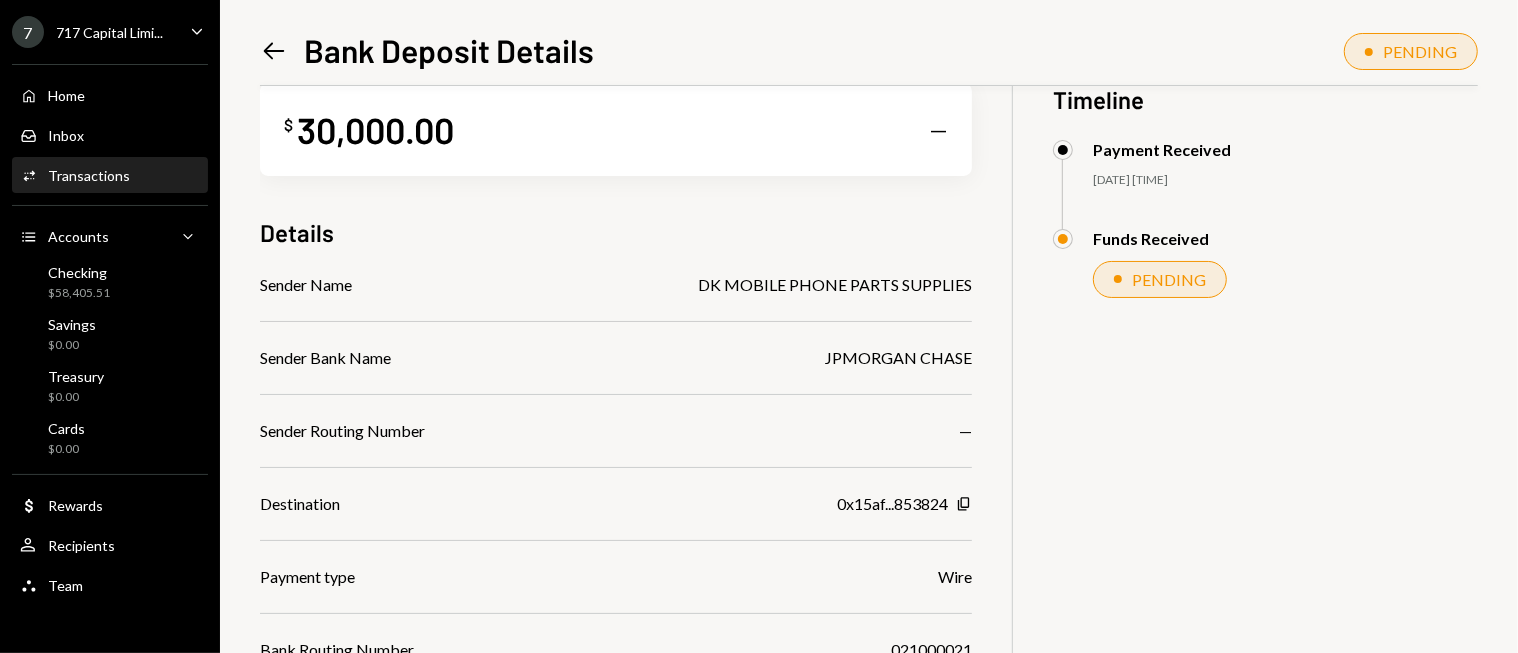 scroll, scrollTop: 0, scrollLeft: 0, axis: both 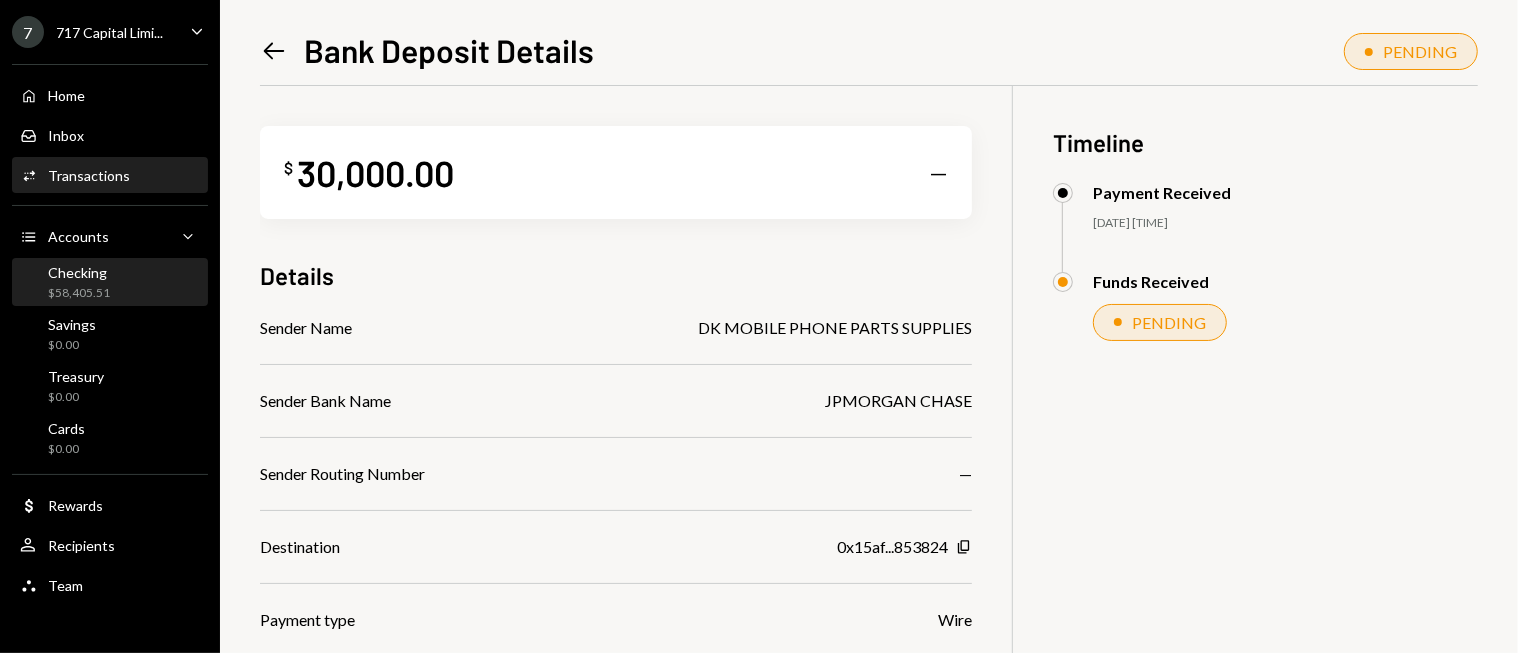 click on "Checking $58,405.51" at bounding box center (110, 283) 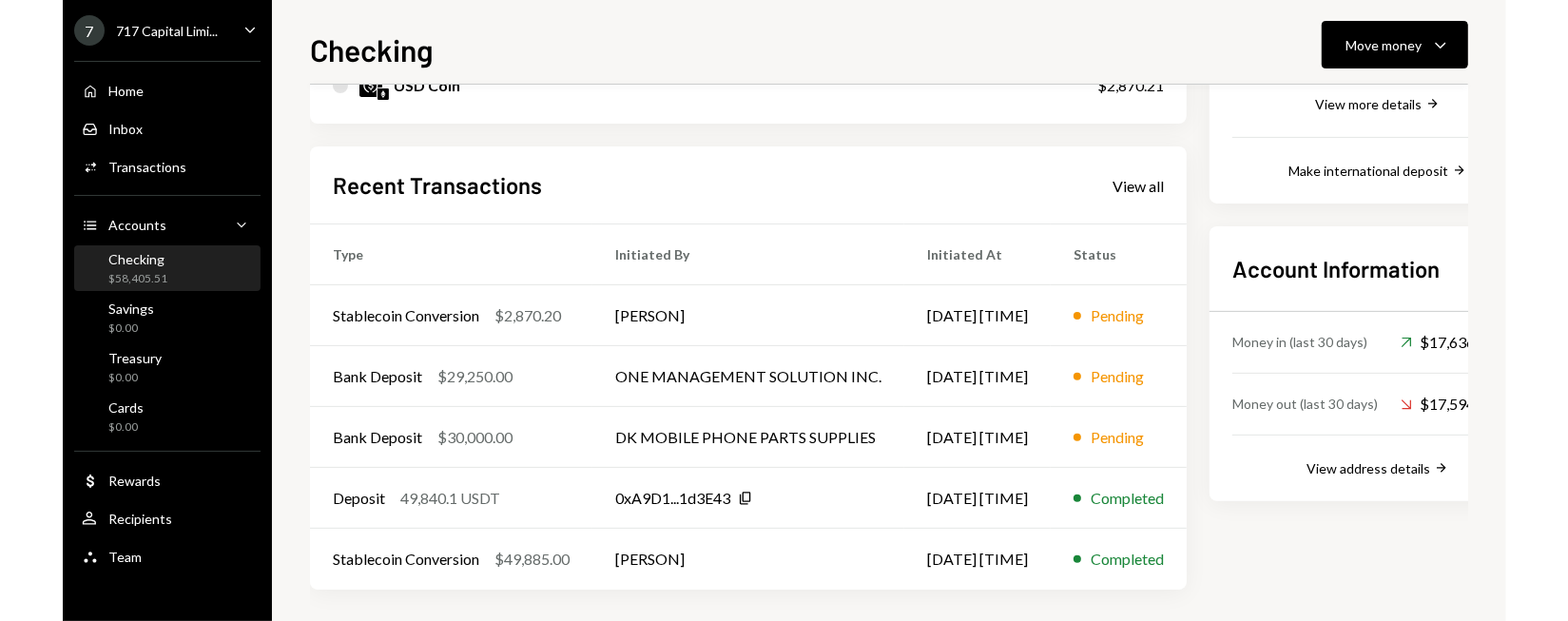 scroll, scrollTop: 399, scrollLeft: 0, axis: vertical 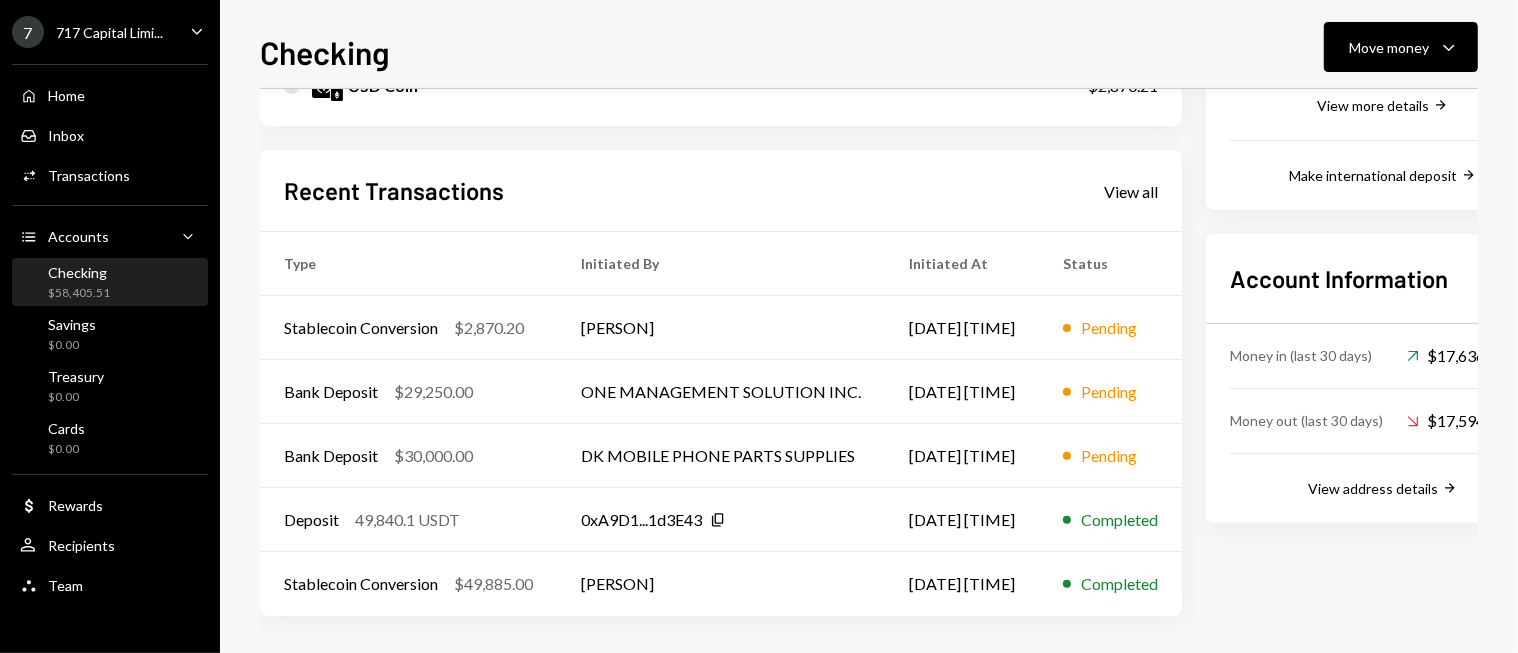click on "Recent Transactions View all" at bounding box center [721, 190] 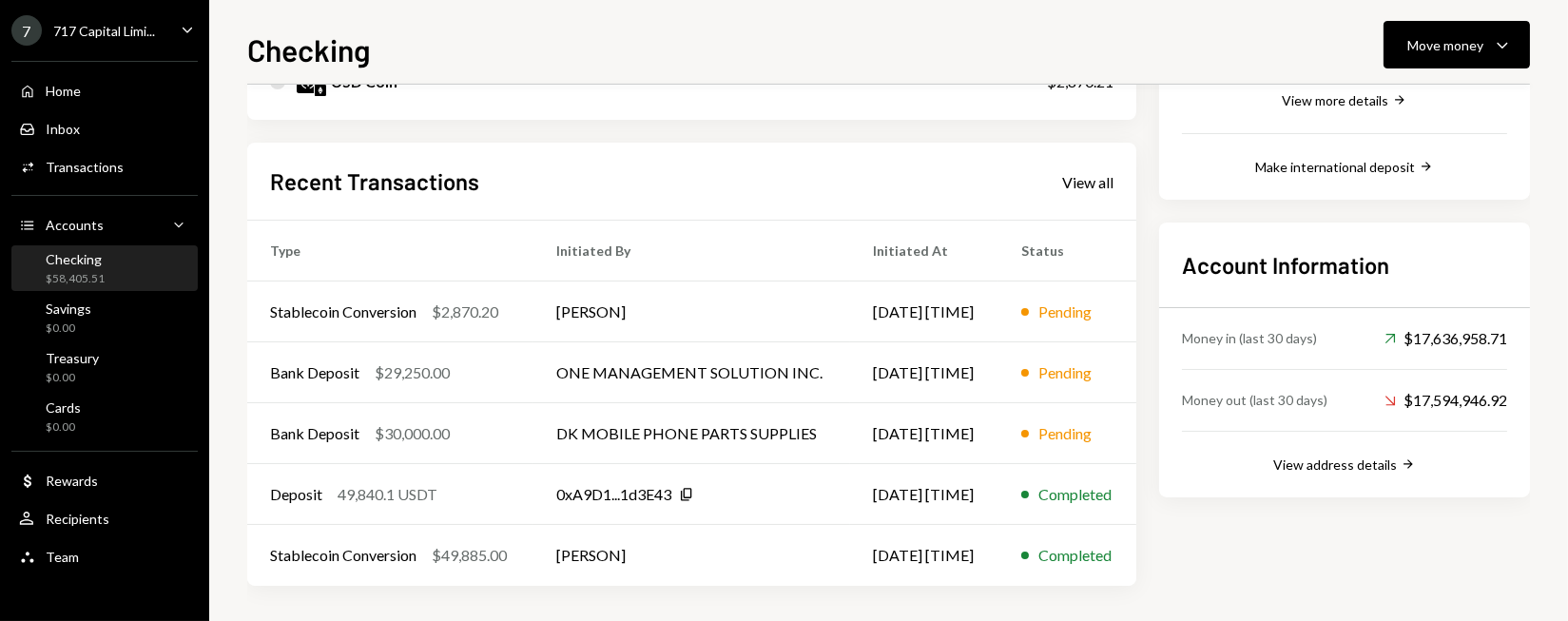 click on "Recent Transactions View all" at bounding box center (691, 181) 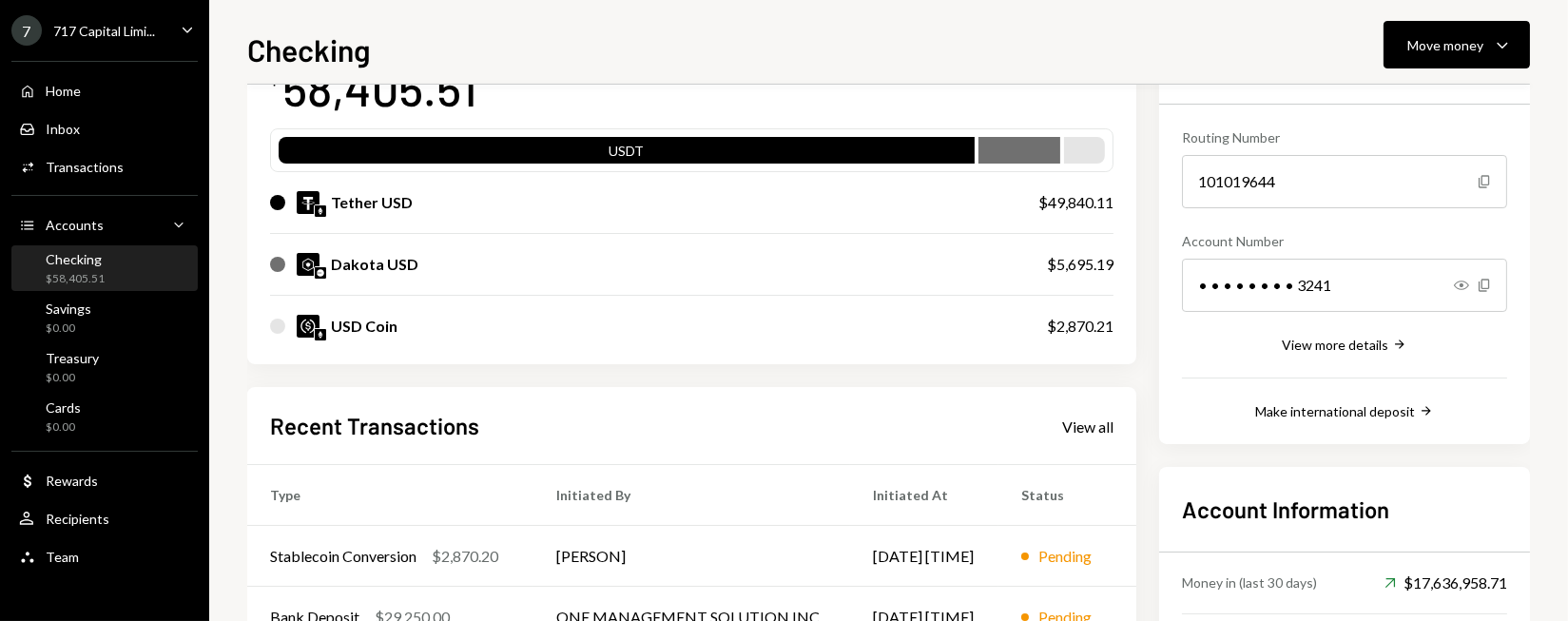 scroll, scrollTop: 19, scrollLeft: 0, axis: vertical 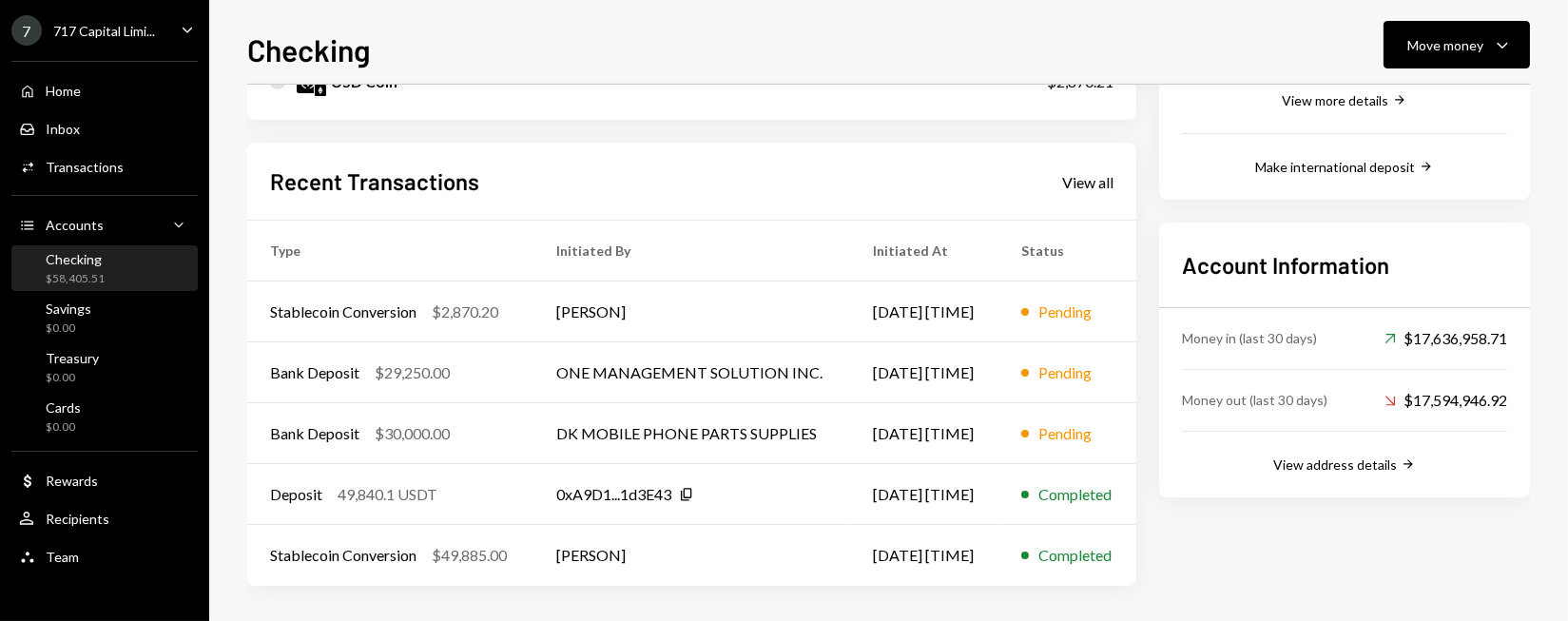 click on "Recent Transactions View all" at bounding box center (691, 181) 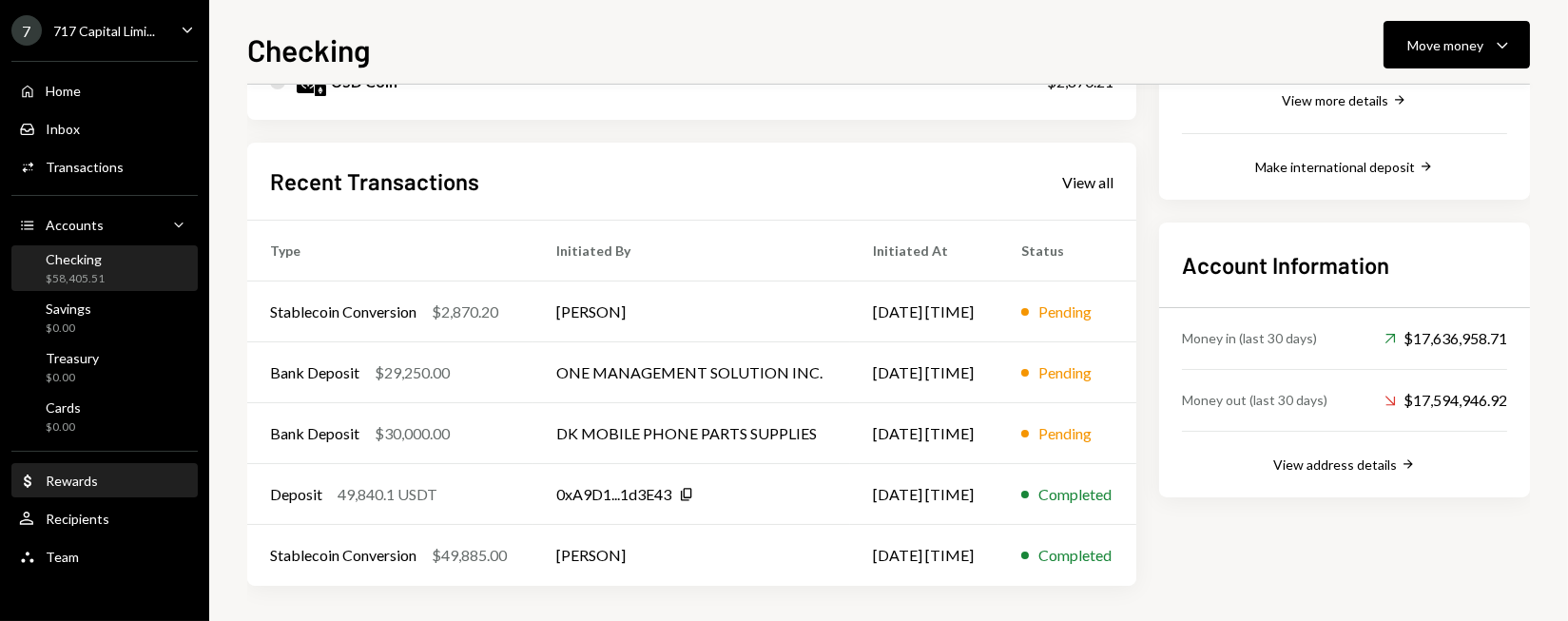 click on "Dollar Rewards" at bounding box center [105, 481] 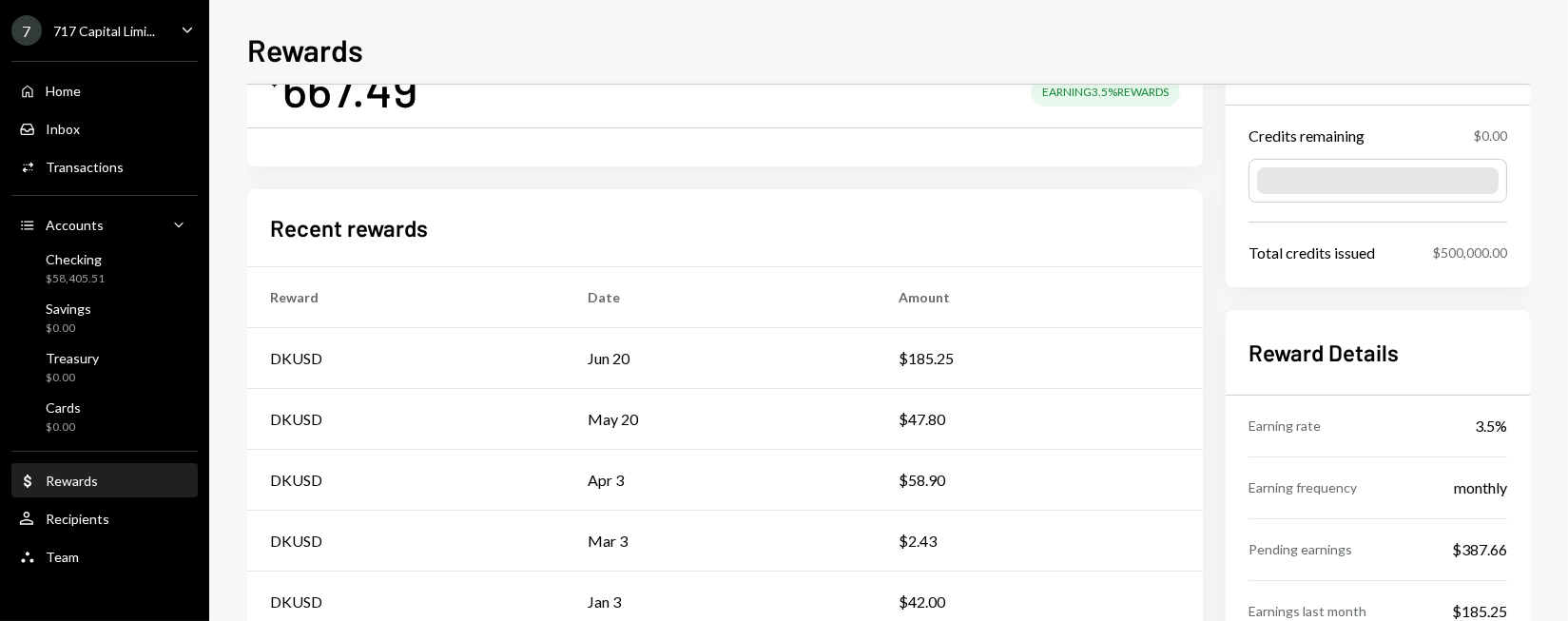 scroll, scrollTop: 190, scrollLeft: 0, axis: vertical 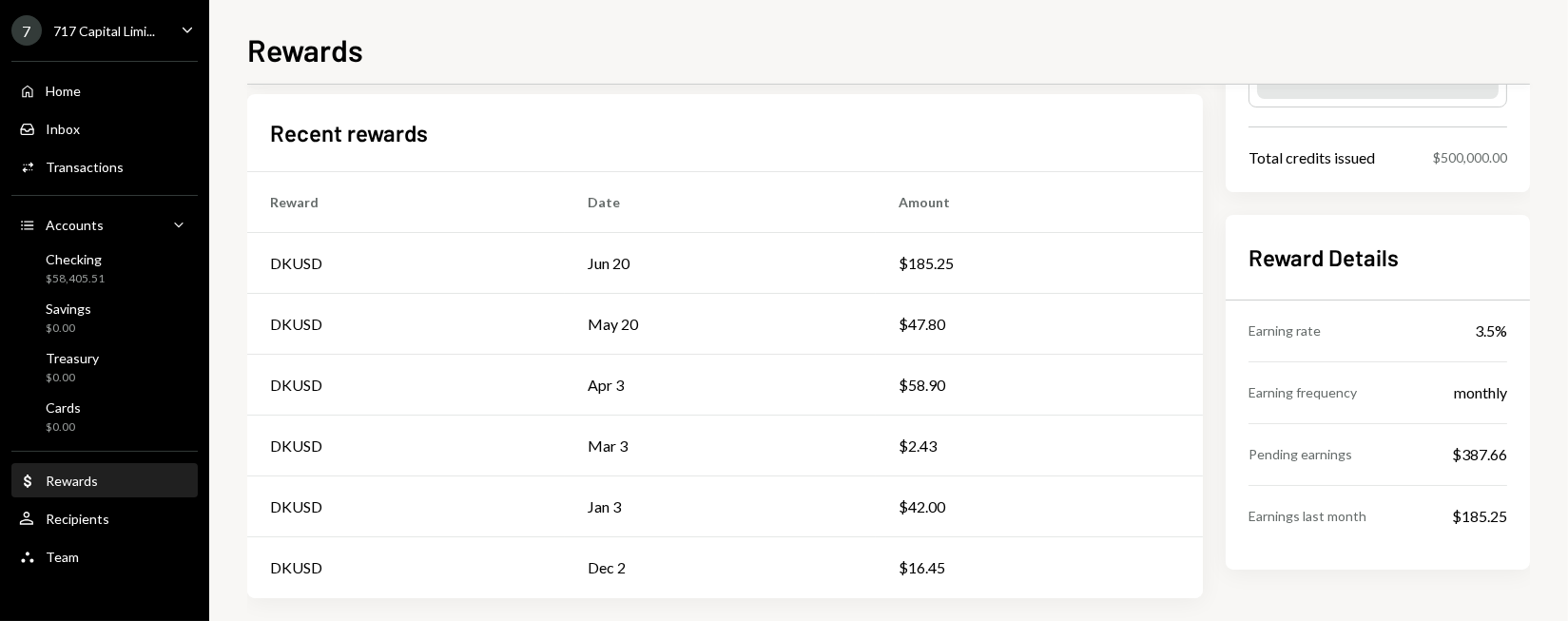 click on "Reward Details Earning rate 3.5% Earning frequency monthly Pending earnings $387.66 Earnings last month $185.25" at bounding box center [1378, 392] 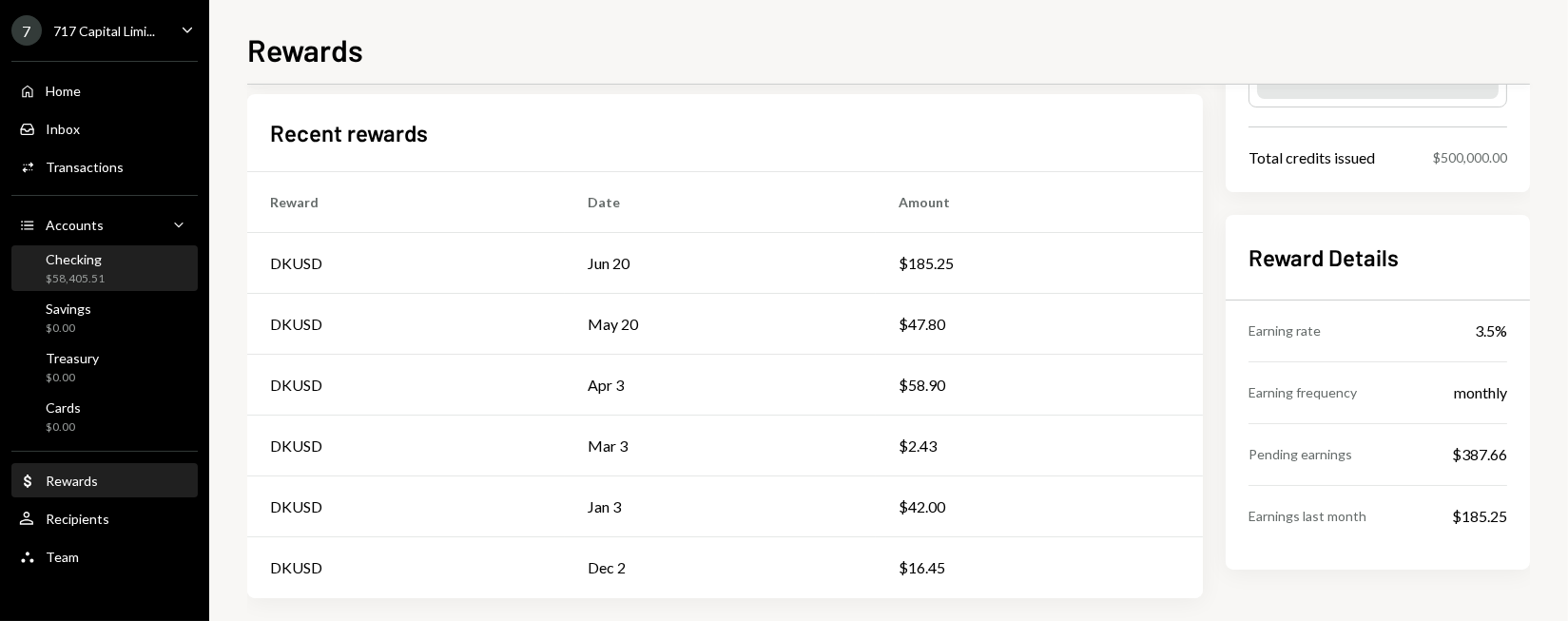 click on "Checking $58,405.51" at bounding box center (105, 269) 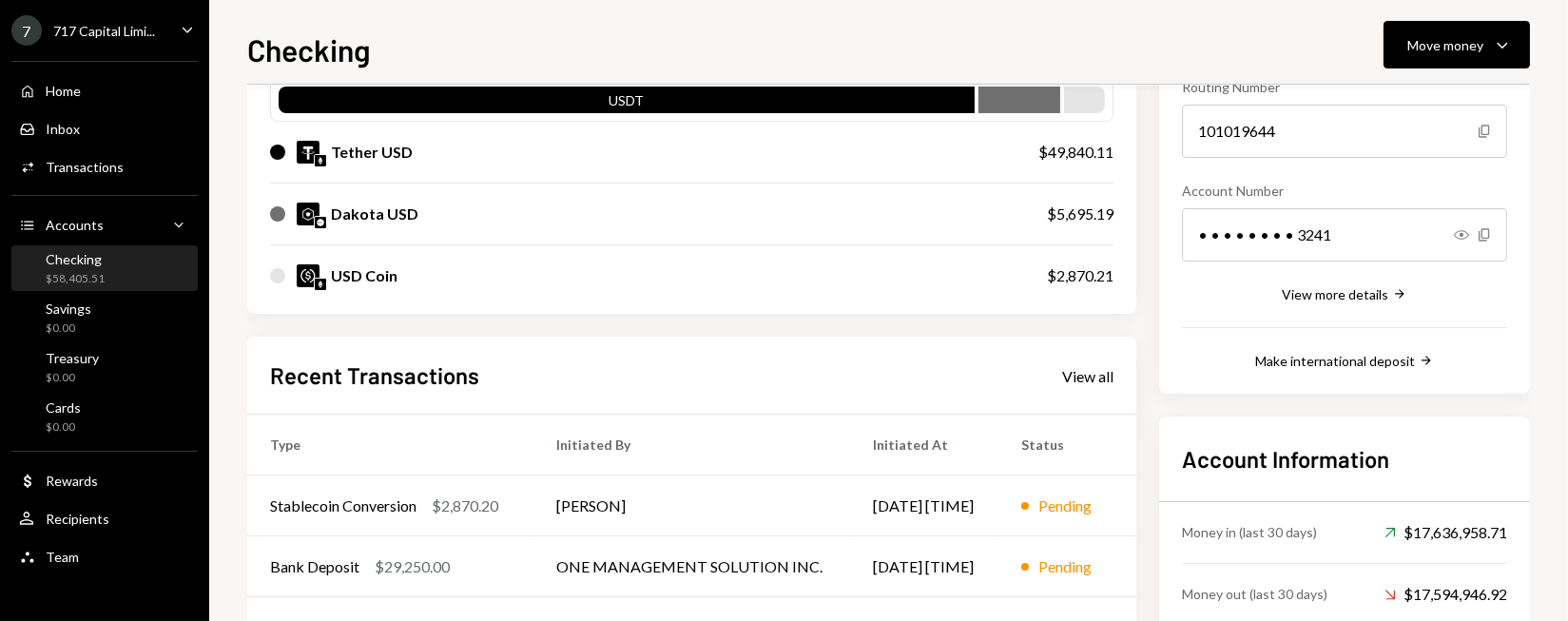 scroll, scrollTop: 285, scrollLeft: 0, axis: vertical 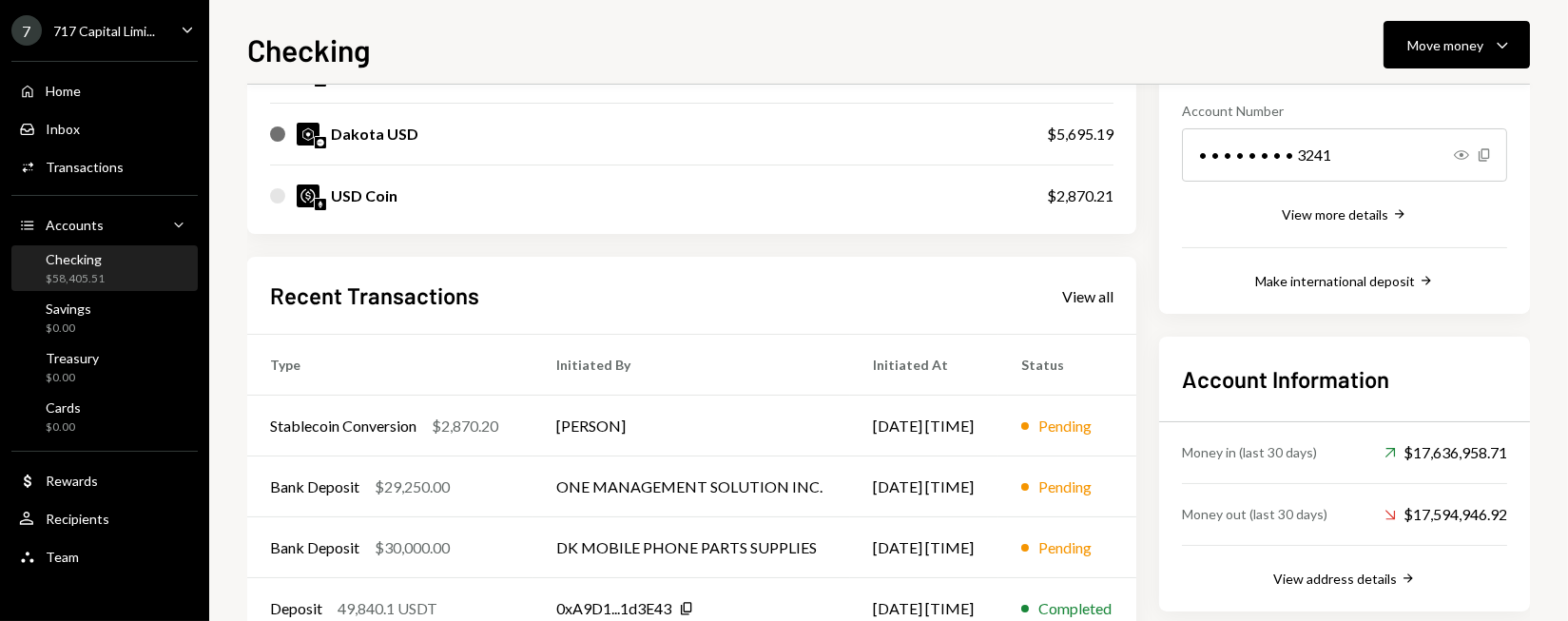 drag, startPoint x: 924, startPoint y: 213, endPoint x: 943, endPoint y: 224, distance: 21.954498 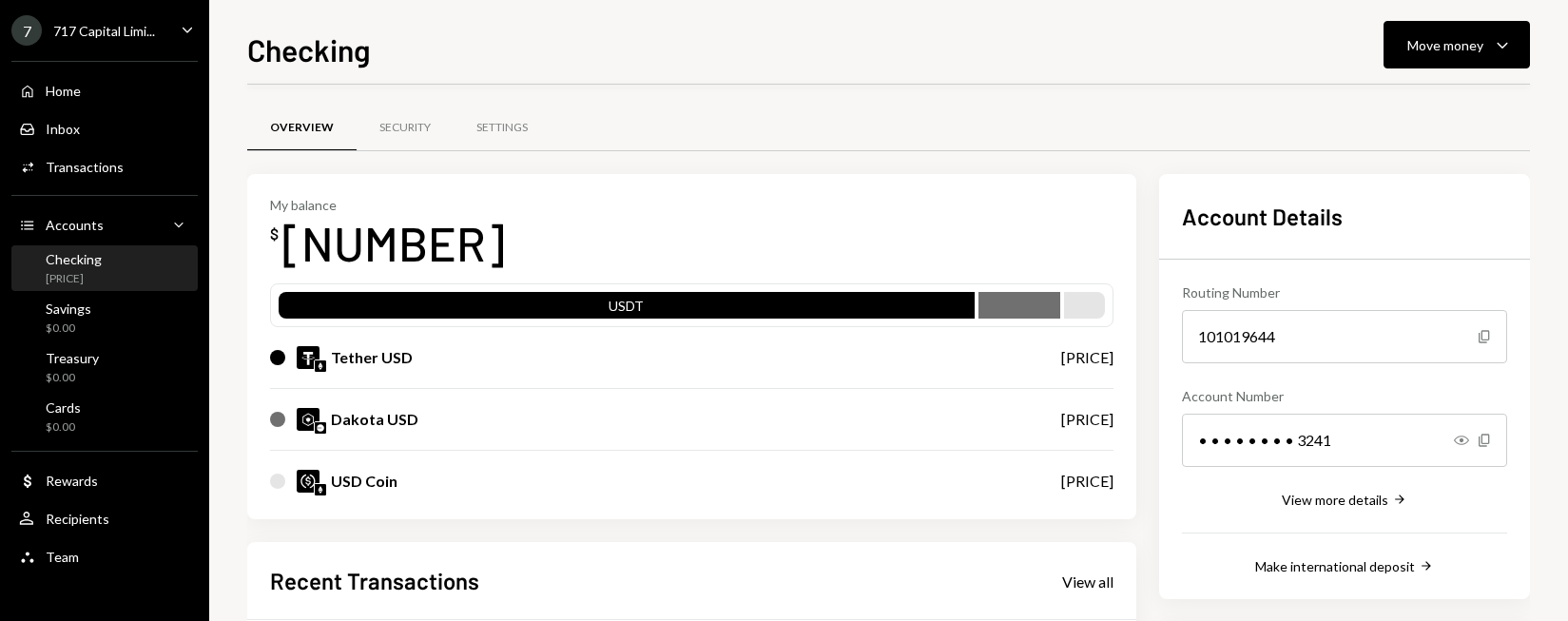 scroll, scrollTop: 0, scrollLeft: 0, axis: both 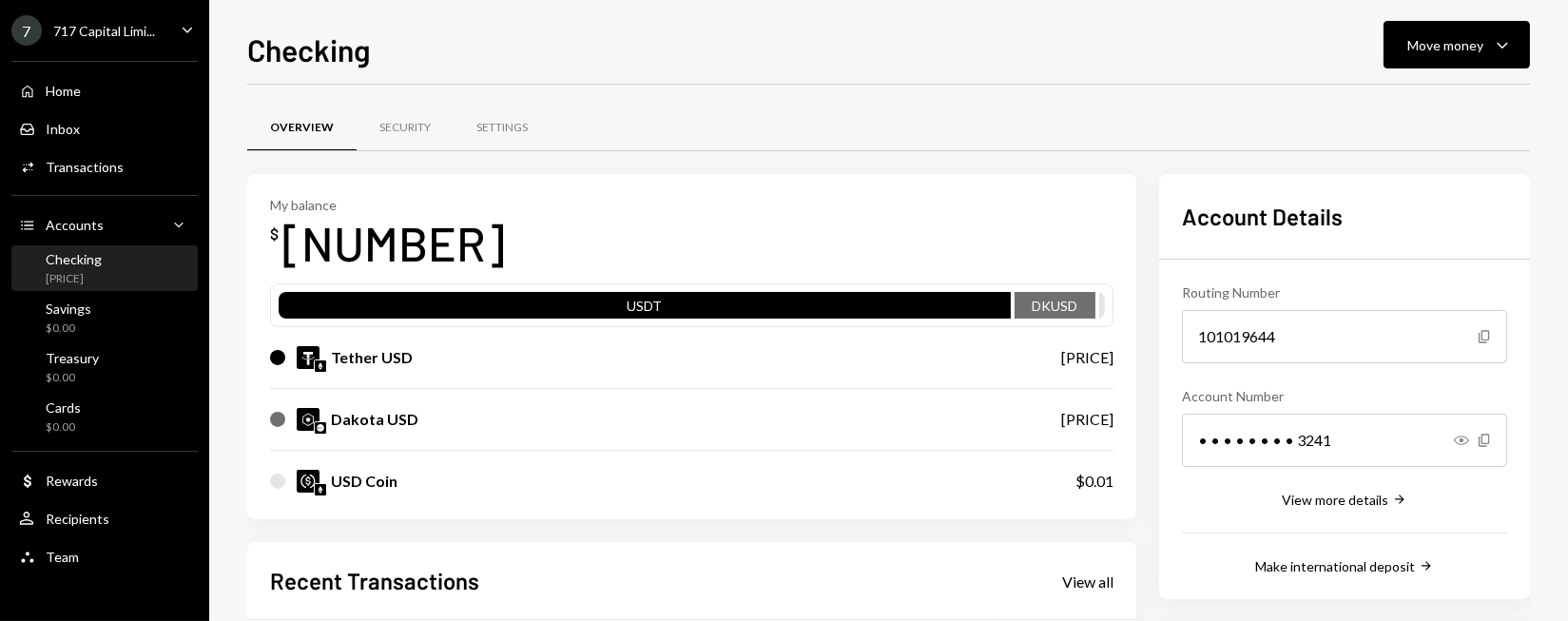 click on "My balance $ 55,535.31 USDT DKUSD Tether USD $49,840.11 Dakota USD $5,695.19 USD Coin $0.01" at bounding box center (691, 347) 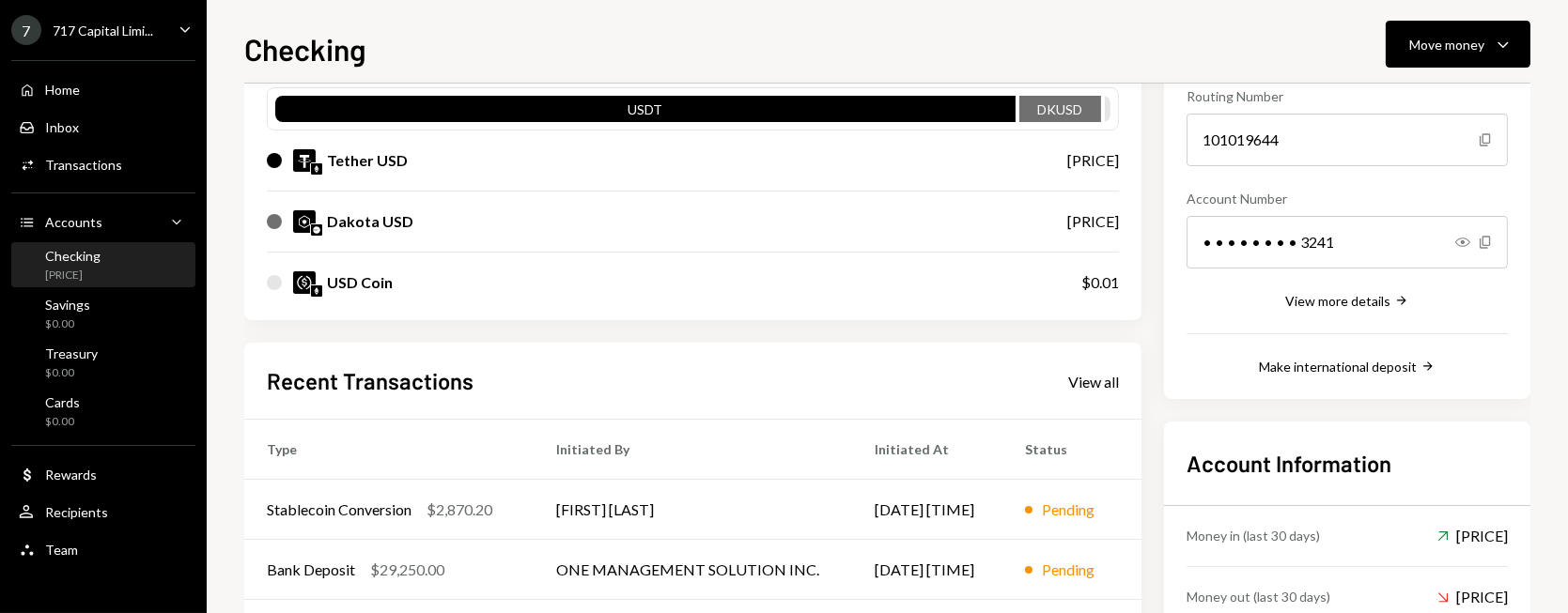 scroll, scrollTop: 282, scrollLeft: 0, axis: vertical 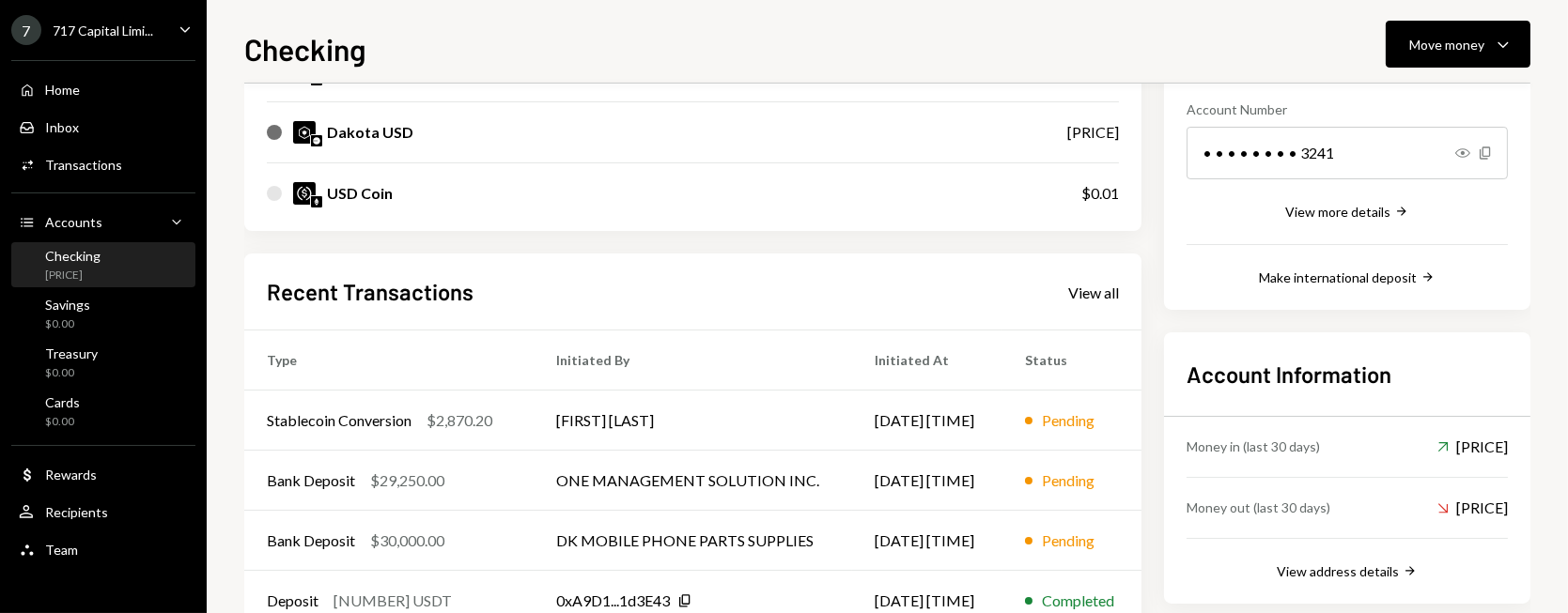 click on "My balance $ 55,535.31 USDT DKUSD Tether USD $49,840.11 Dakota USD $5,695.19 USD Coin $0.01" at bounding box center (692, 61) 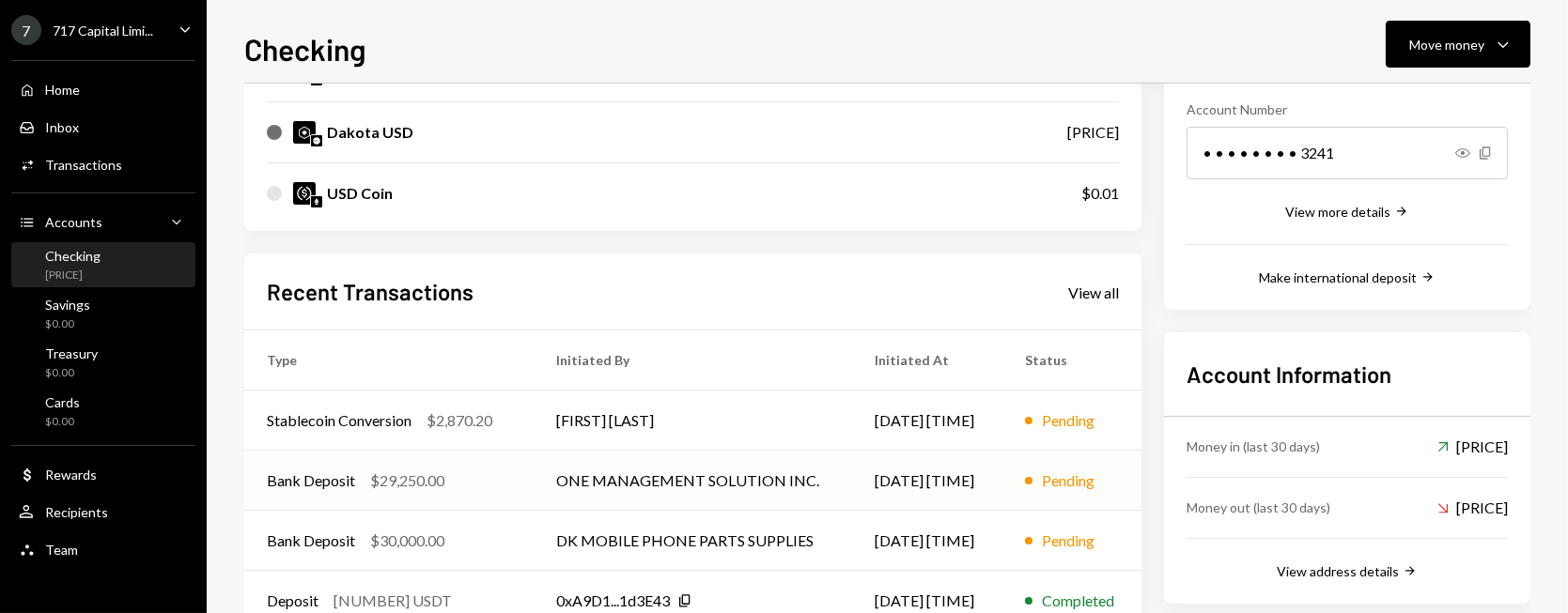 click on "Bank Deposit $29,250.00" at bounding box center (389, 481) 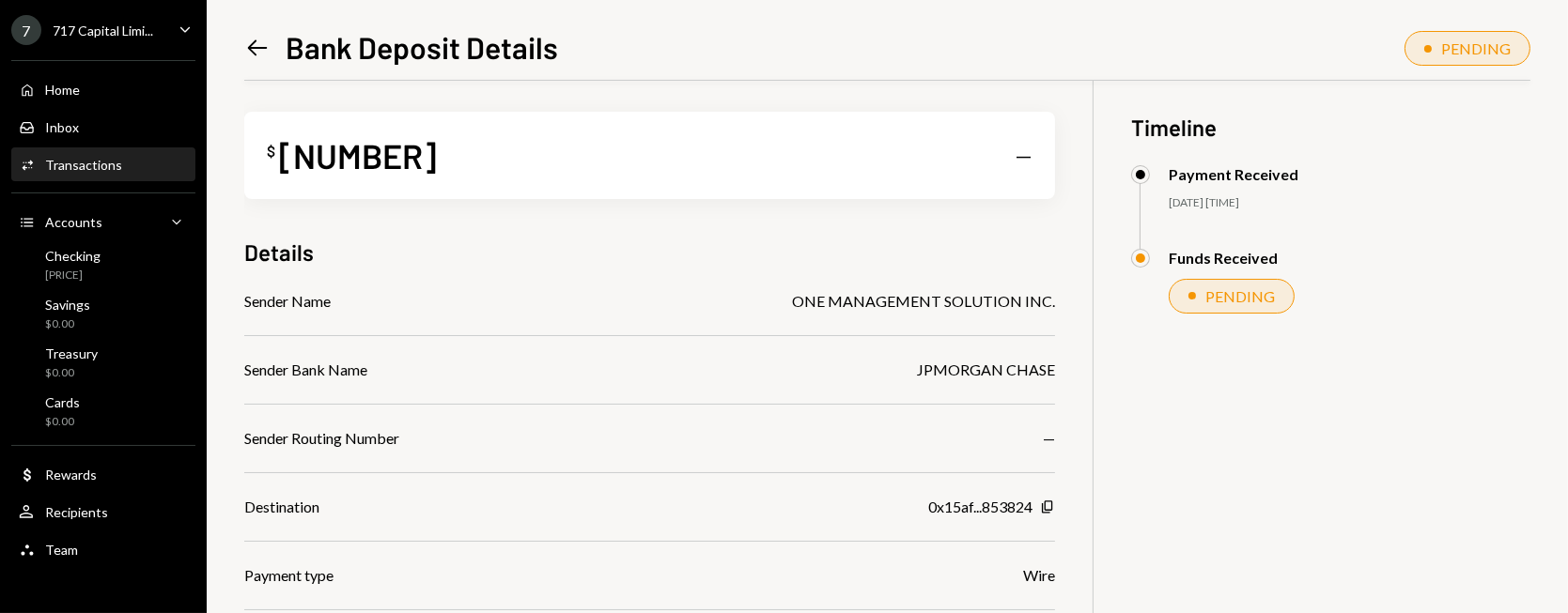 scroll, scrollTop: 0, scrollLeft: 0, axis: both 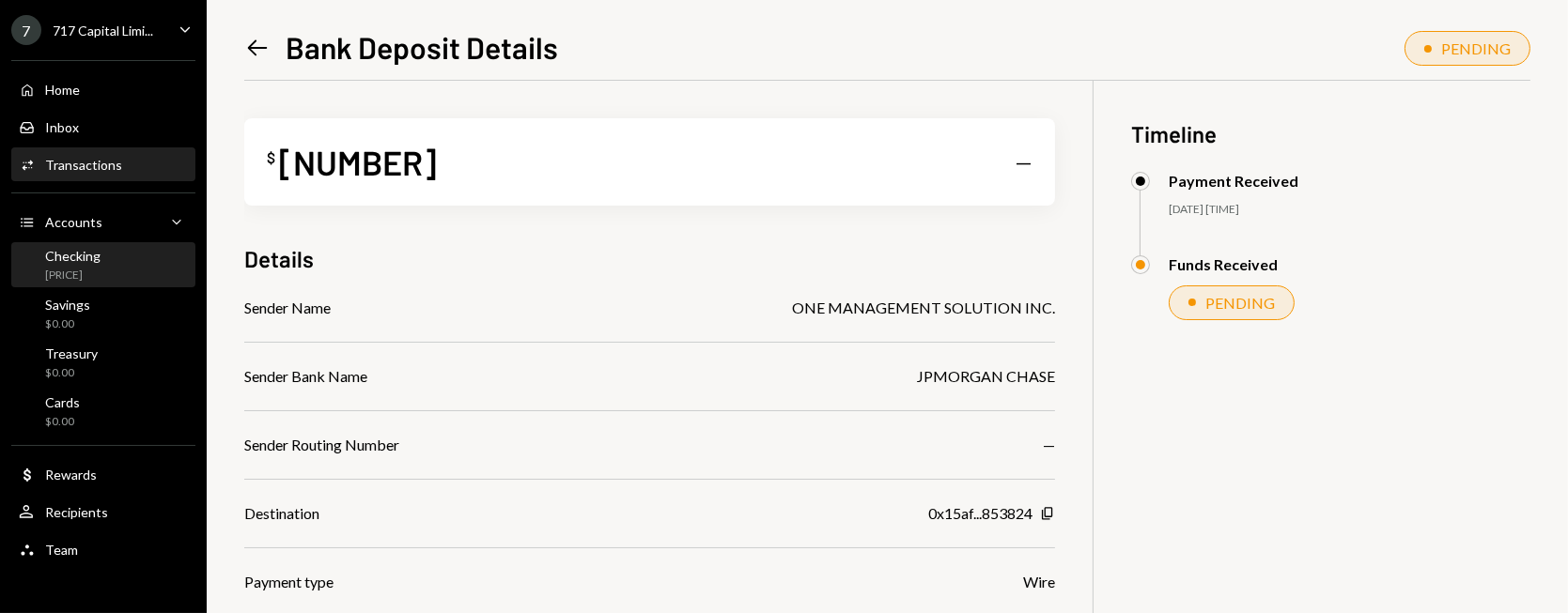 click on "Checking $55,535.31" at bounding box center [103, 266] 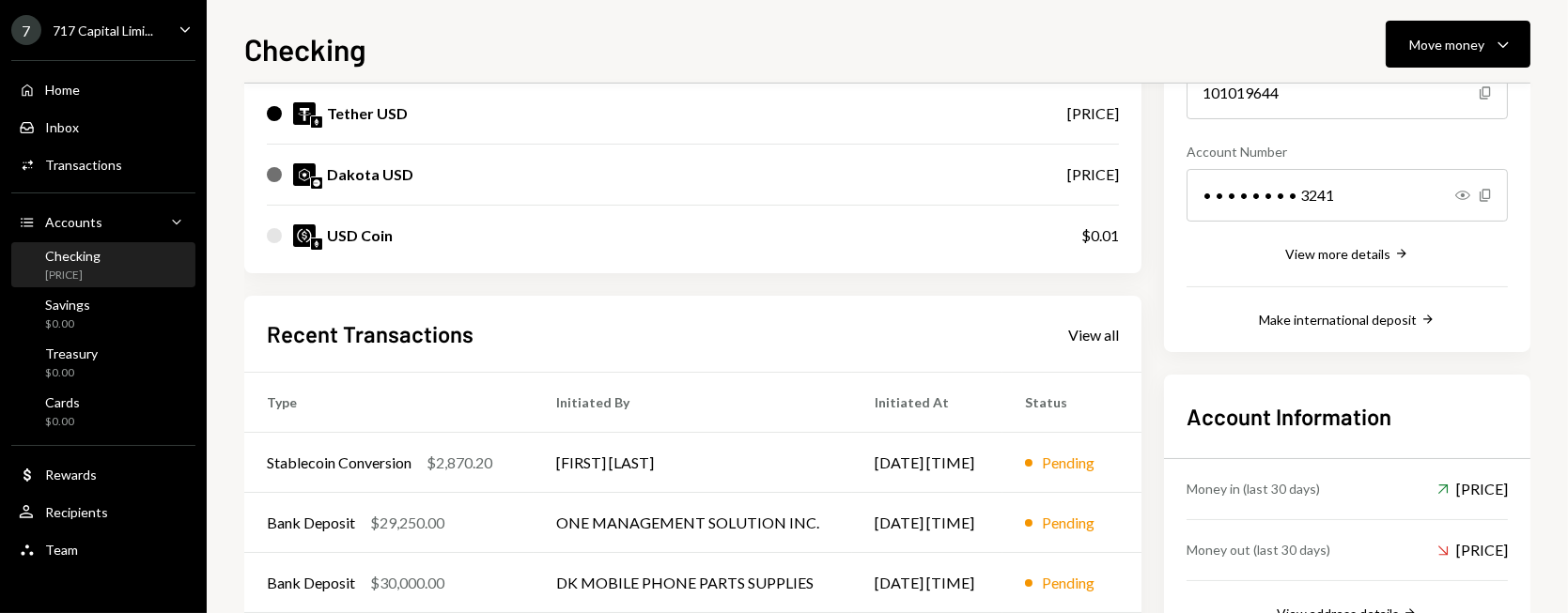scroll, scrollTop: 282, scrollLeft: 0, axis: vertical 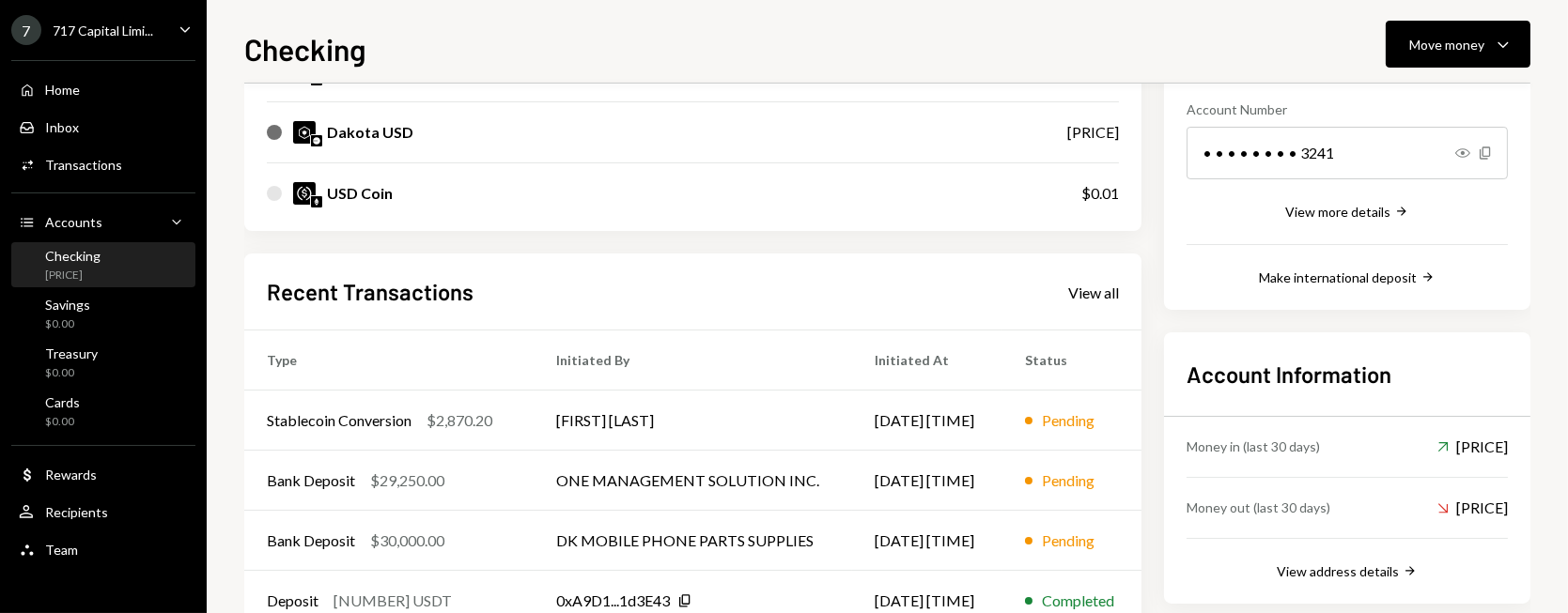 click on "Recent Transactions View all Type Initiated By Initiated At Status Stablecoin Conversion $2,870.20 Ryan Noonan 07/11/25 12:52 PM Pending Bank Deposit $29,250.00 ONE MANAGEMENT SOLUTION INC. 07/11/25 12:28 PM Pending Bank Deposit $30,000.00 DK MOBILE PHONE PARTS SUPPLIES 07/11/25 12:20 PM Pending Deposit 49,840.1  USDT 0xA9D1...1d3E43 Copy 07/11/25 12:08 PM Completed Stablecoin Conversion $49,885.00 Ryan Noonan 07/11/25 12:05 PM Completed" at bounding box center (692, 472) 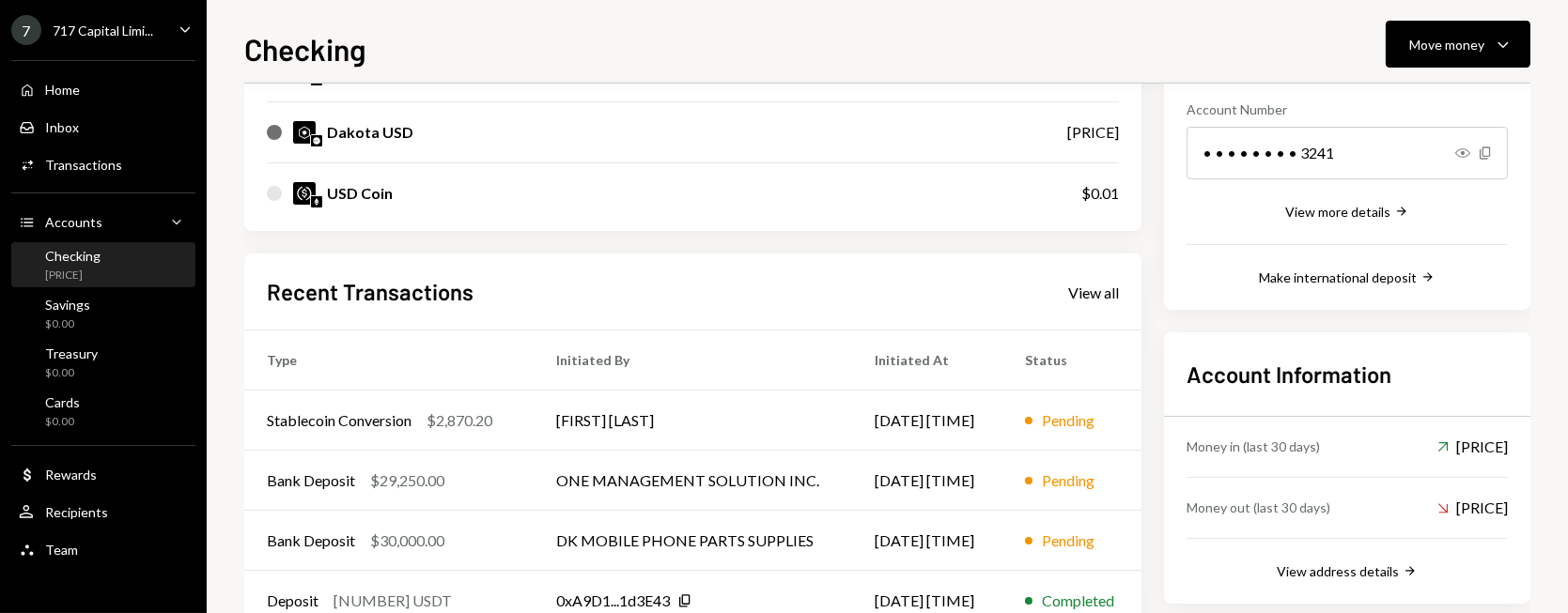 click on "Recent Transactions View all Type Initiated By Initiated At Status Stablecoin Conversion $2,870.20 Ryan Noonan 07/11/25 12:52 PM Pending Bank Deposit $29,250.00 ONE MANAGEMENT SOLUTION INC. 07/11/25 12:28 PM Pending Bank Deposit $30,000.00 DK MOBILE PHONE PARTS SUPPLIES 07/11/25 12:20 PM Pending Deposit 49,840.1  USDT 0xA9D1...1d3E43 Copy 07/11/25 12:08 PM Completed Stablecoin Conversion $49,885.00 Ryan Noonan 07/11/25 12:05 PM Completed" at bounding box center [692, 472] 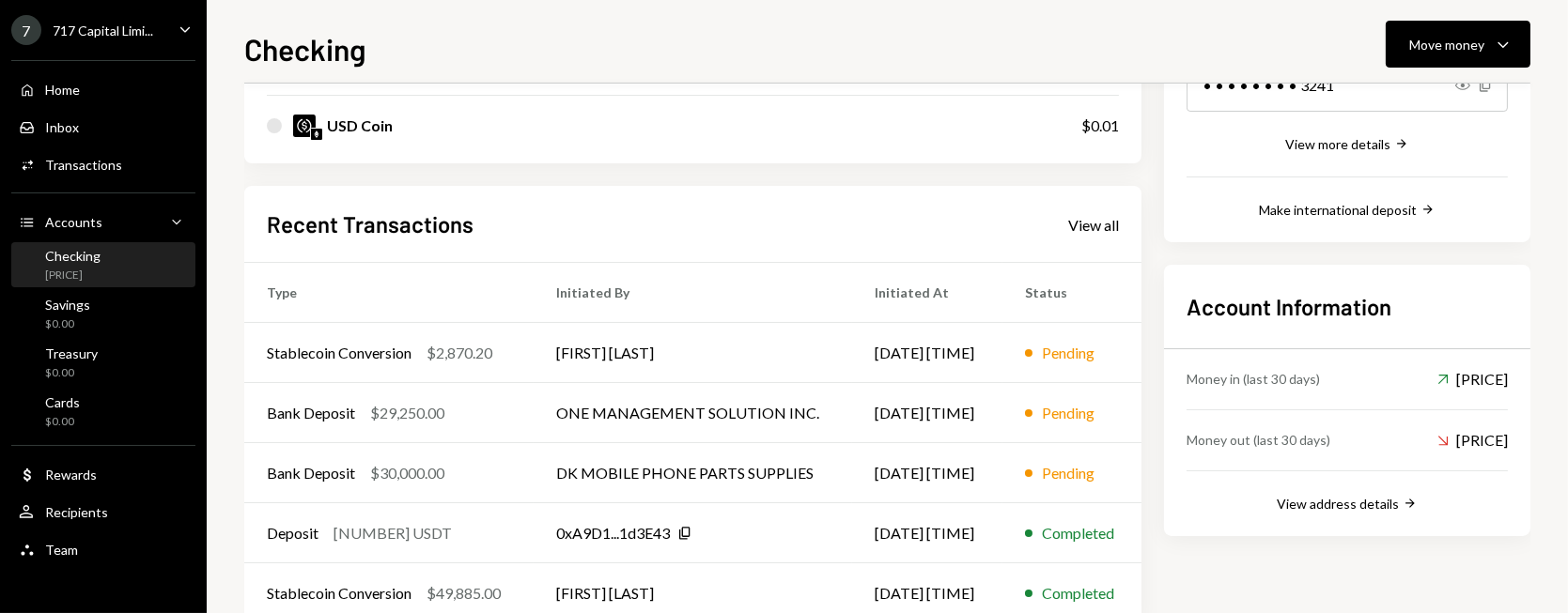 scroll, scrollTop: 375, scrollLeft: 0, axis: vertical 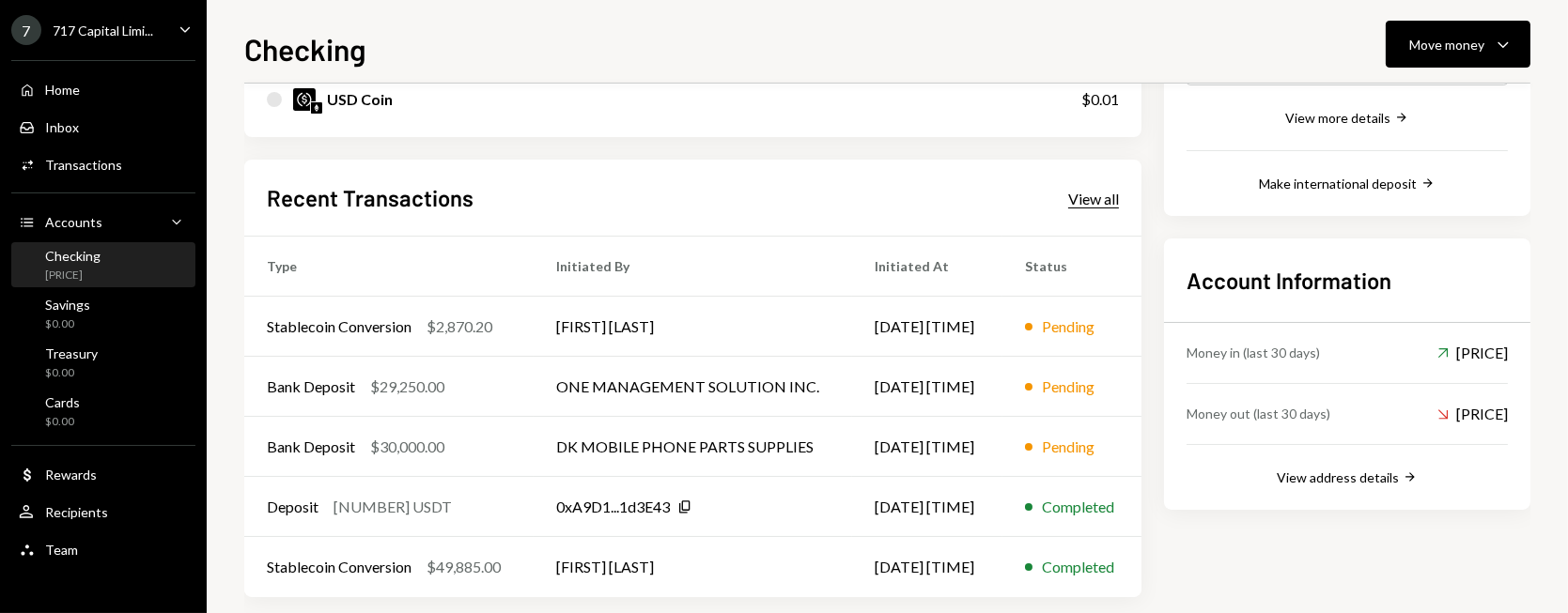 click on "View all" at bounding box center (1094, 199) 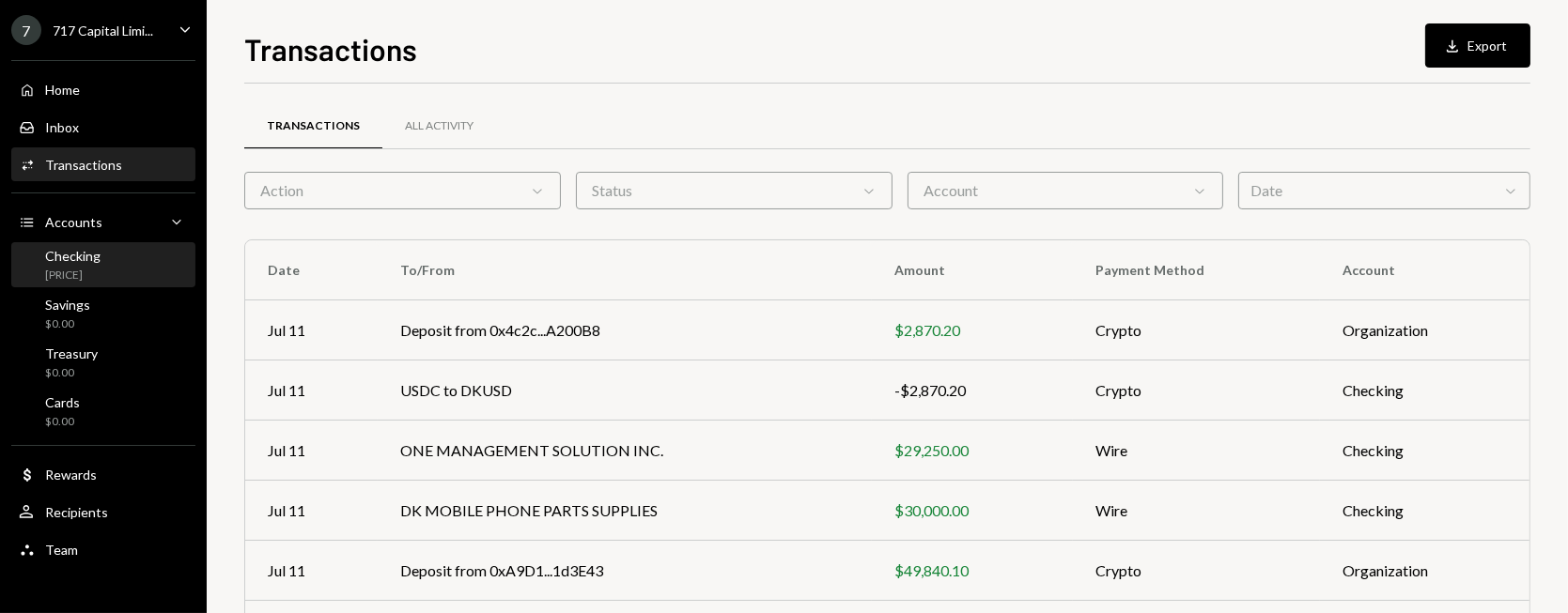 click on "Checking $58,405.51" at bounding box center (103, 266) 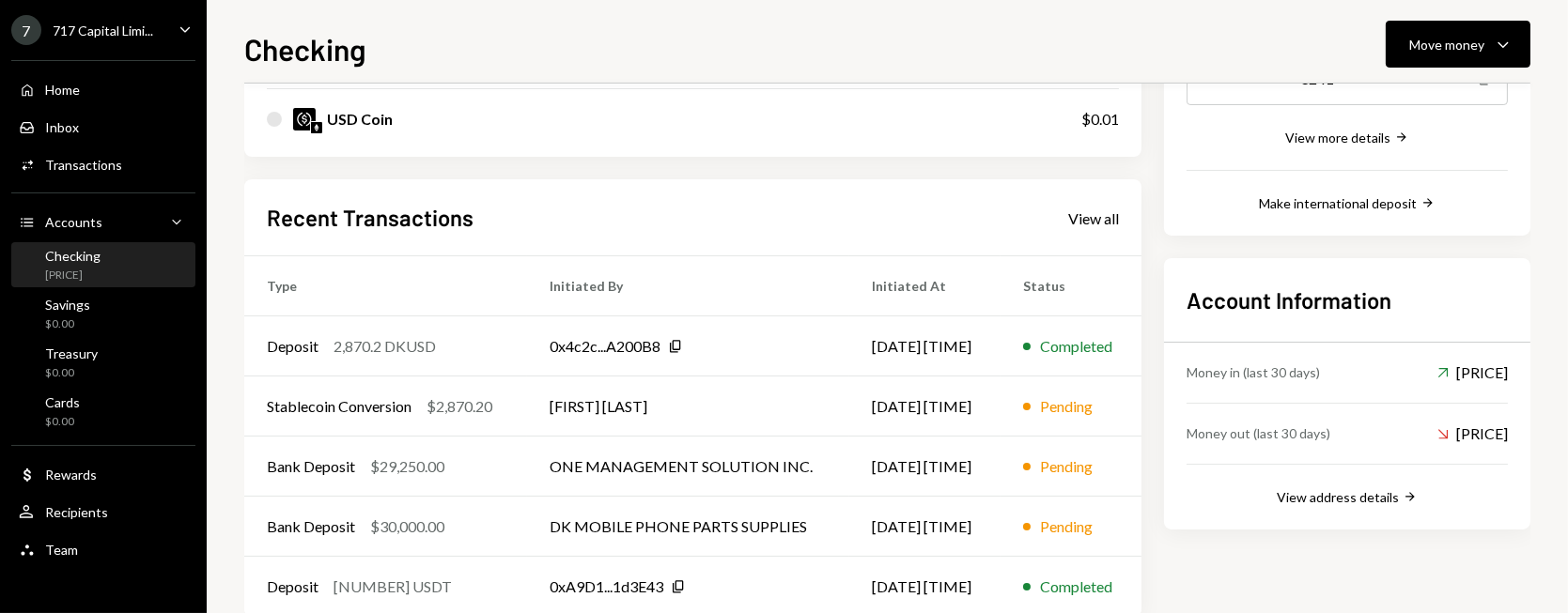 scroll, scrollTop: 375, scrollLeft: 0, axis: vertical 